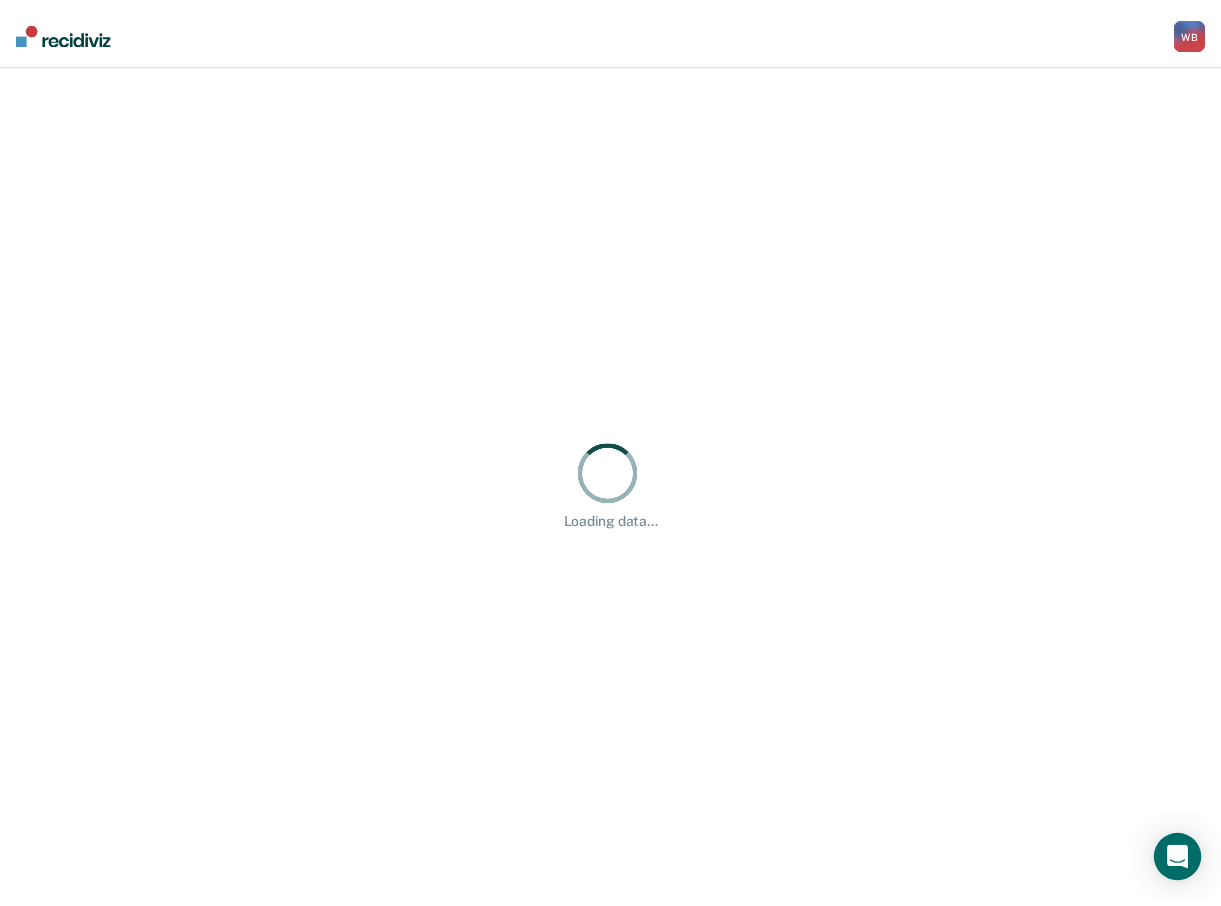 scroll, scrollTop: 0, scrollLeft: 0, axis: both 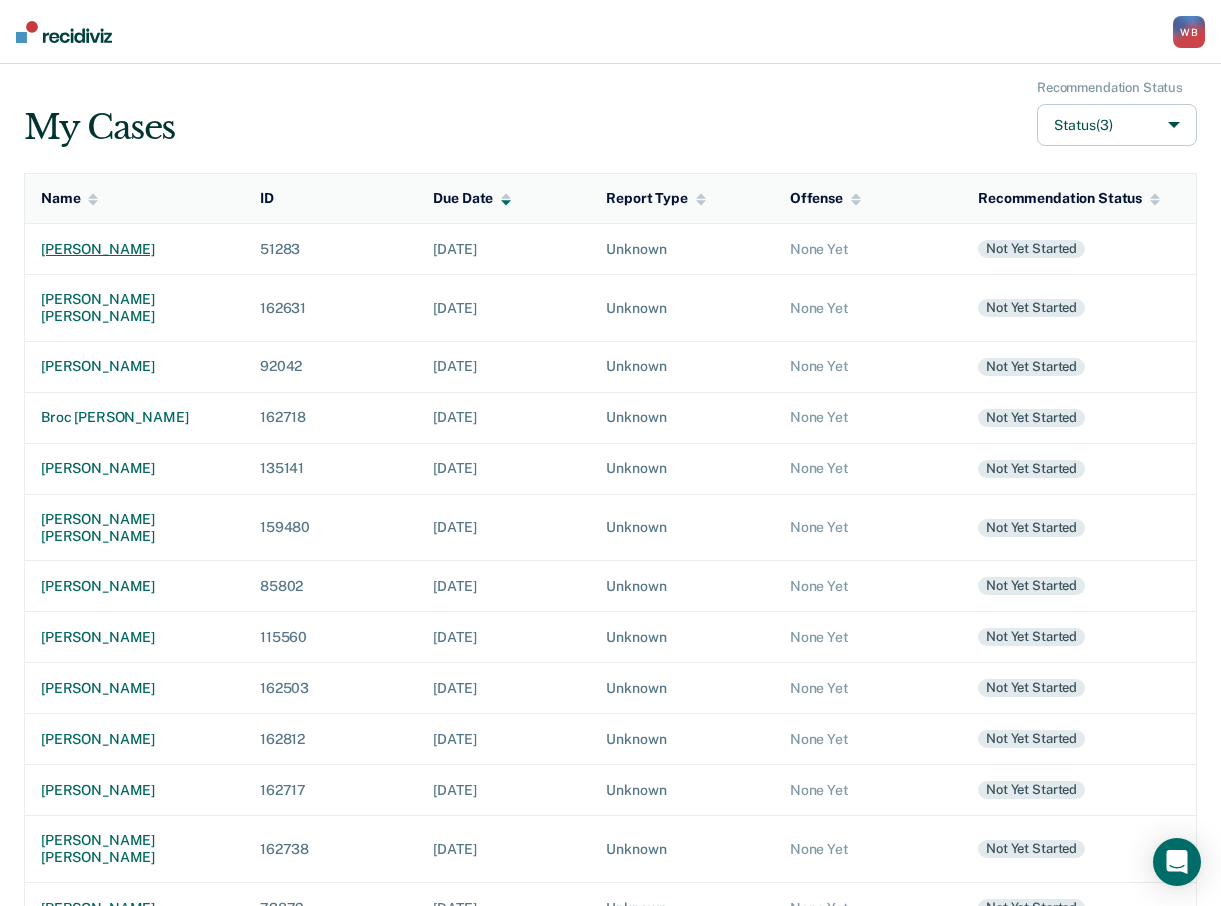 click on "[PERSON_NAME]" at bounding box center (134, 249) 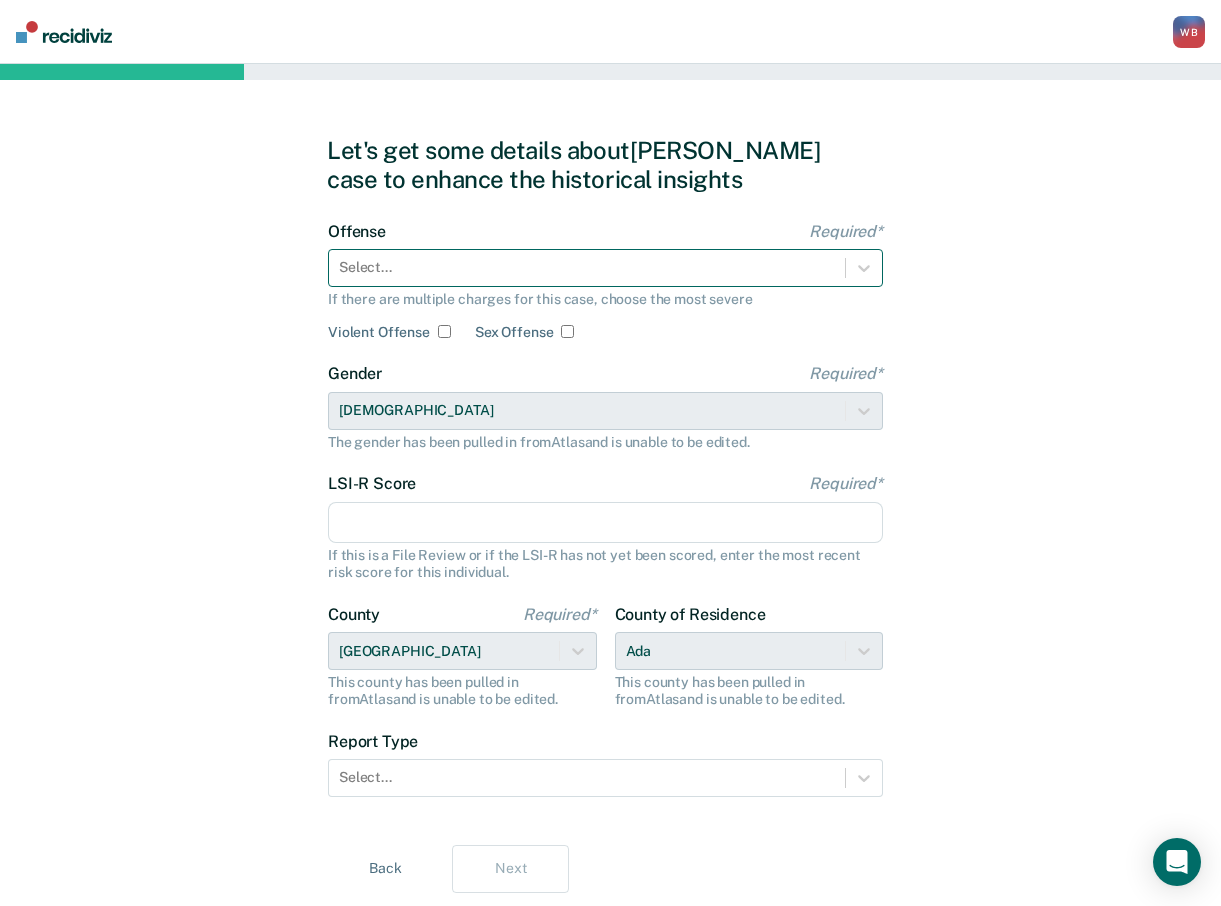 click at bounding box center (587, 267) 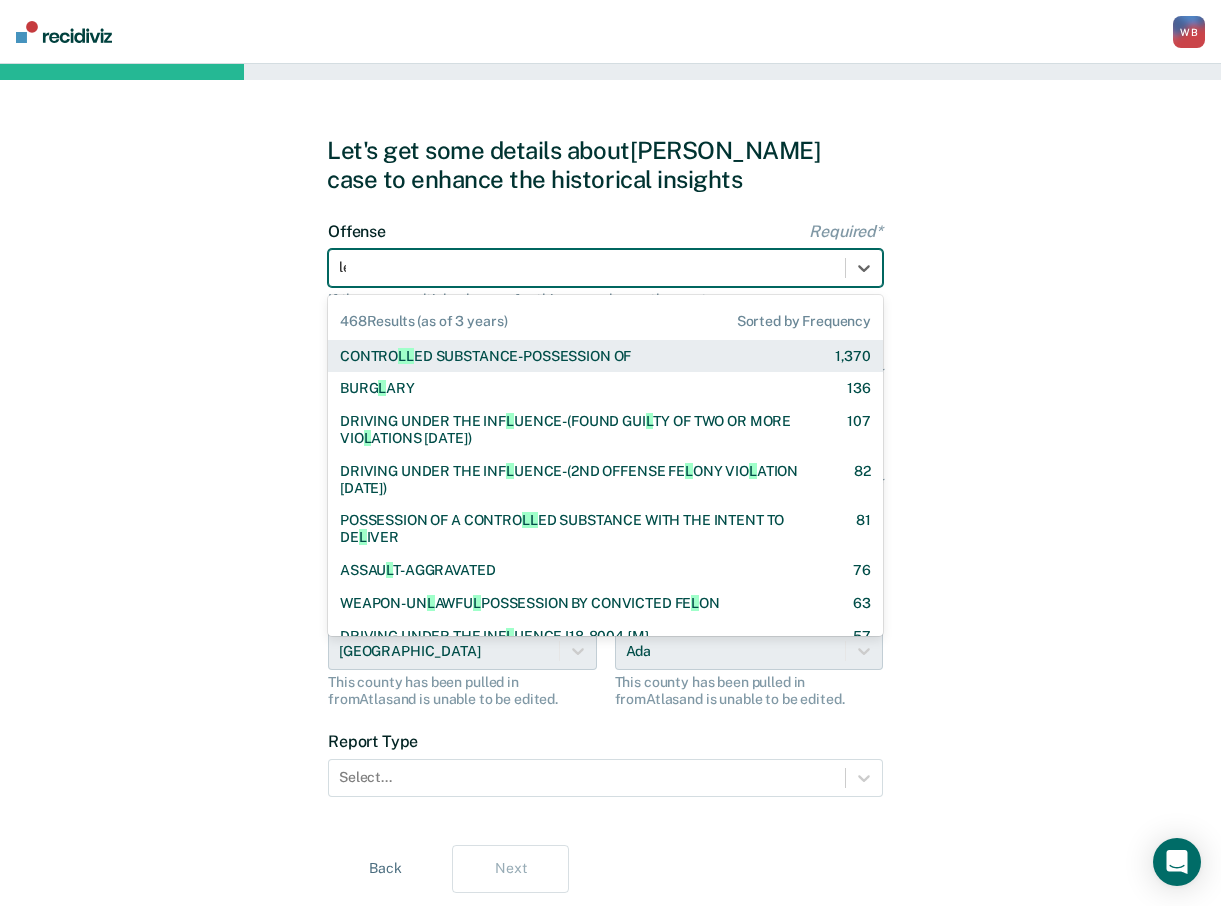 type on "lew" 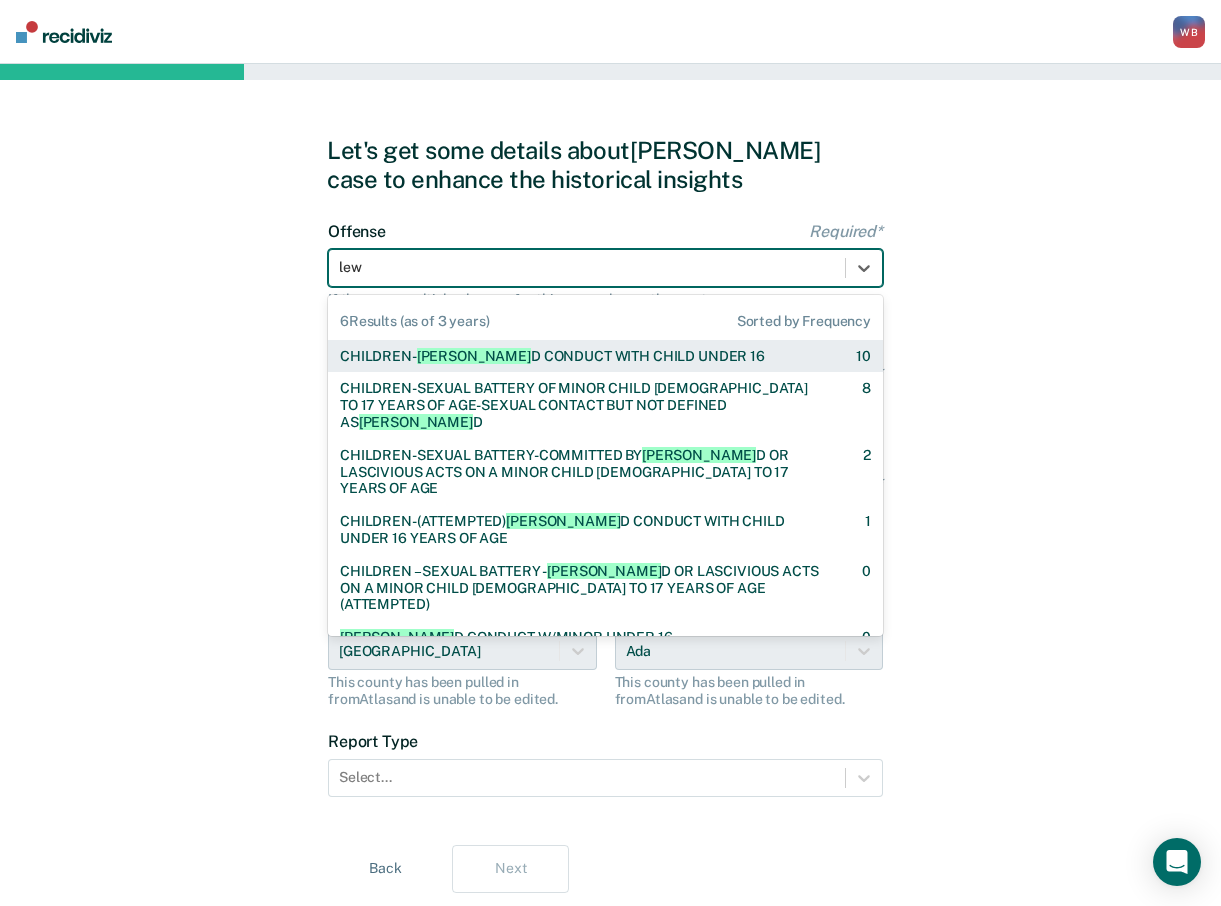 click on "CHILDREN- [PERSON_NAME] CONDUCT WITH CHILD UNDER 16" at bounding box center [552, 356] 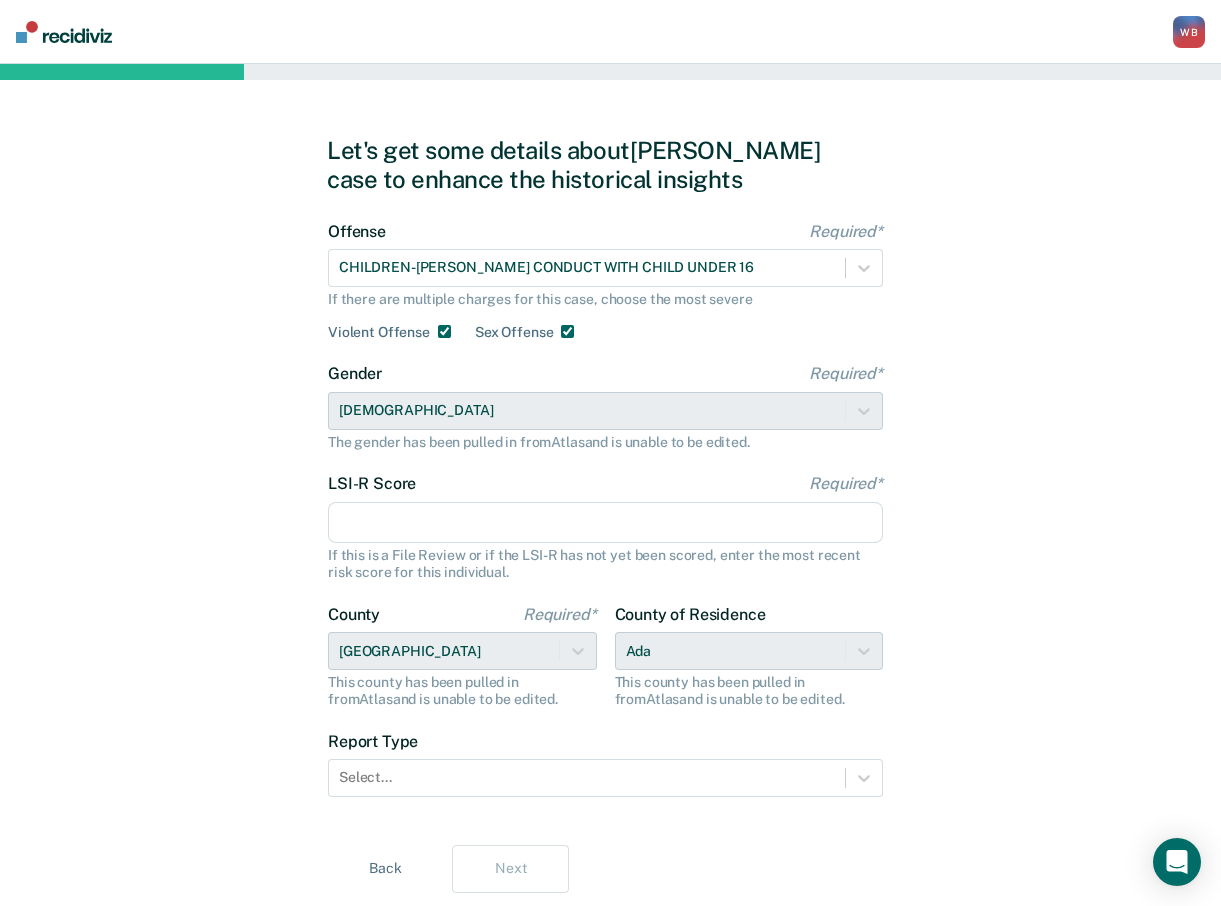 click on "Let's get some details about  [PERSON_NAME]   case to enhance the historical insights Offense  Required* CHILDREN-LEWD CONDUCT WITH CHILD UNDER 16 If there are multiple charges for this case, choose the most severe Violent Offense Sex Offense Gender  Required* [DEMOGRAPHIC_DATA] The gender has been pulled in from  Atlas  and is unable to be edited. LSI-R Score  Required* If this is a File Review or if the LSI-R has not yet been scored, enter the most recent risk score for this individual. County  Required* [GEOGRAPHIC_DATA] This county has been pulled in from  [GEOGRAPHIC_DATA]  and is unable to be edited. County of Residence  Ada This county has been pulled in from  [GEOGRAPHIC_DATA]  and is unable to be edited. Report Type  Select... Back Next" at bounding box center (610, 514) 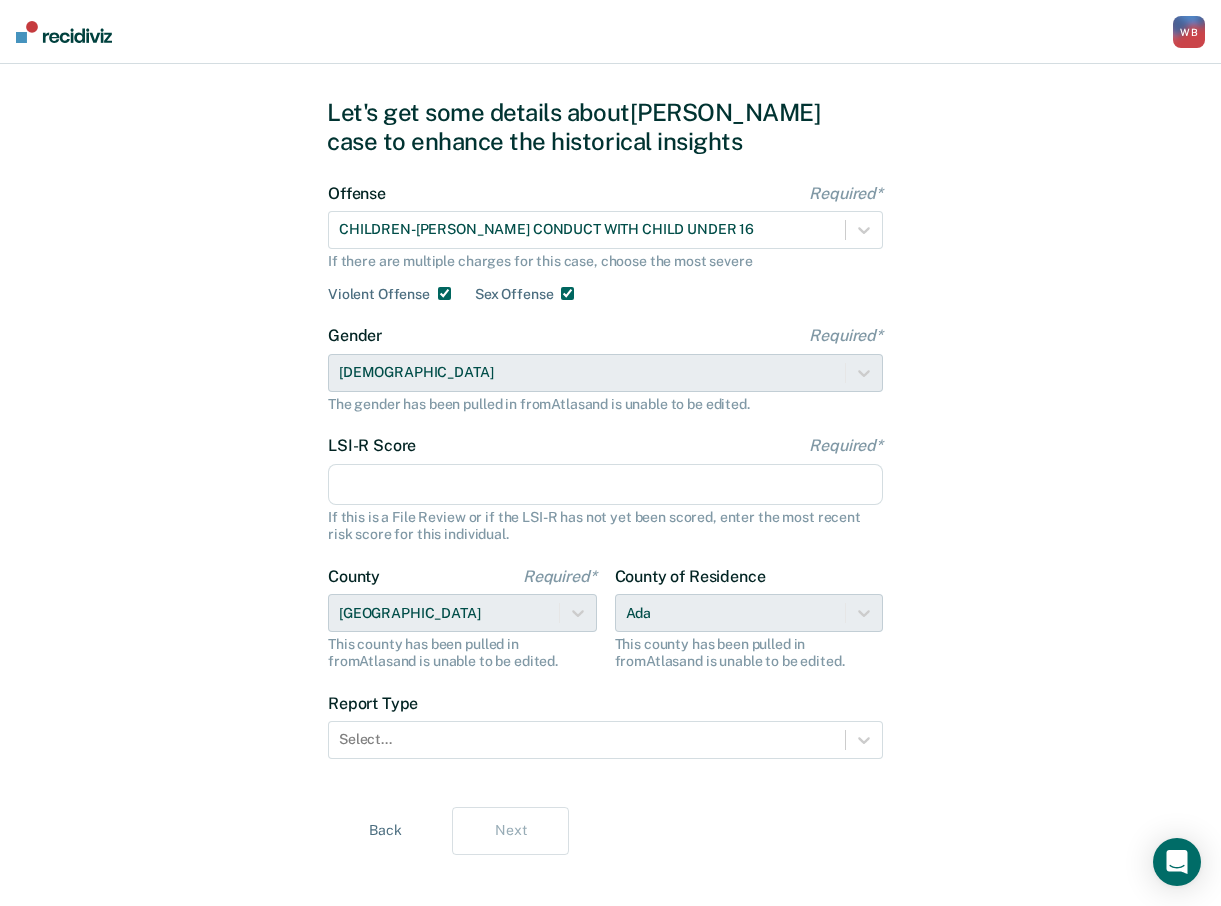 scroll, scrollTop: 59, scrollLeft: 0, axis: vertical 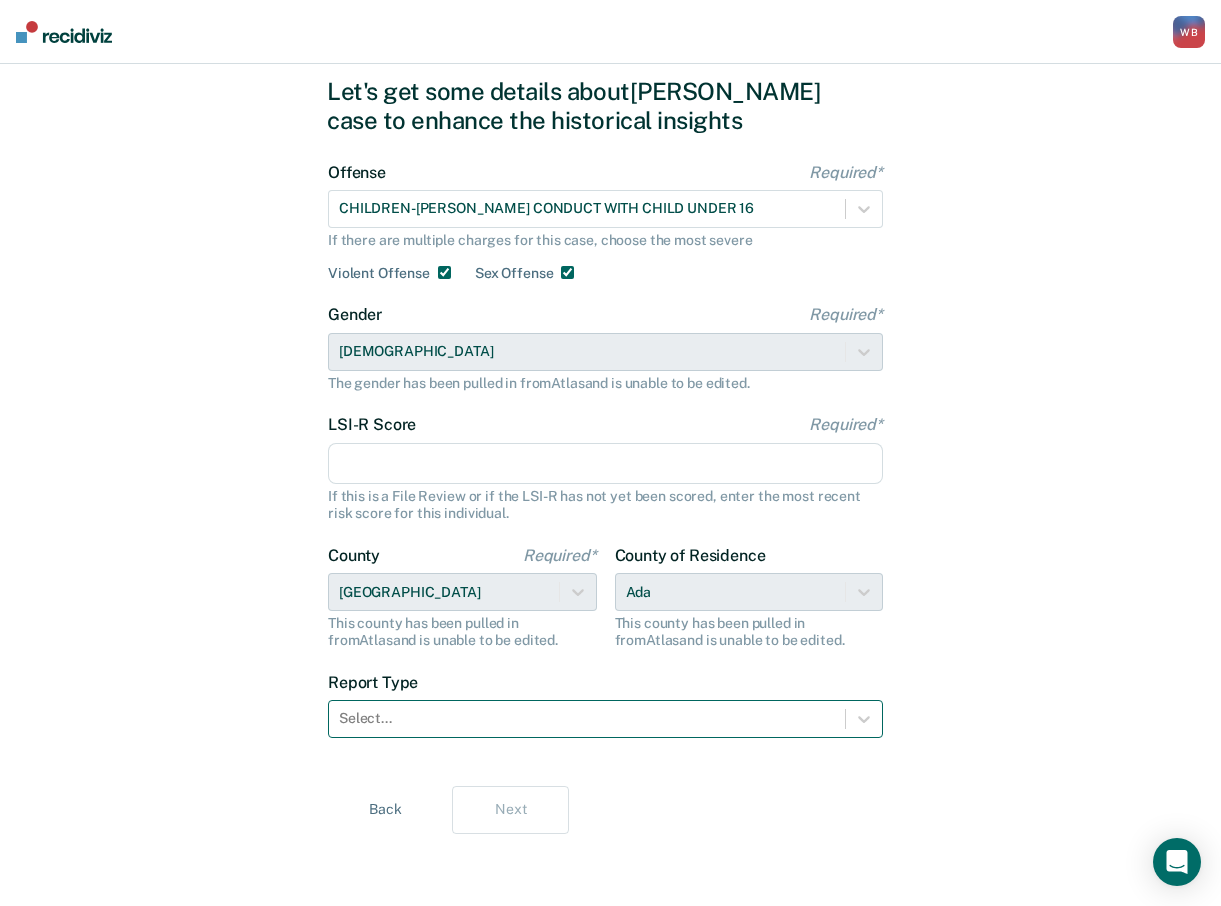 click at bounding box center [587, 718] 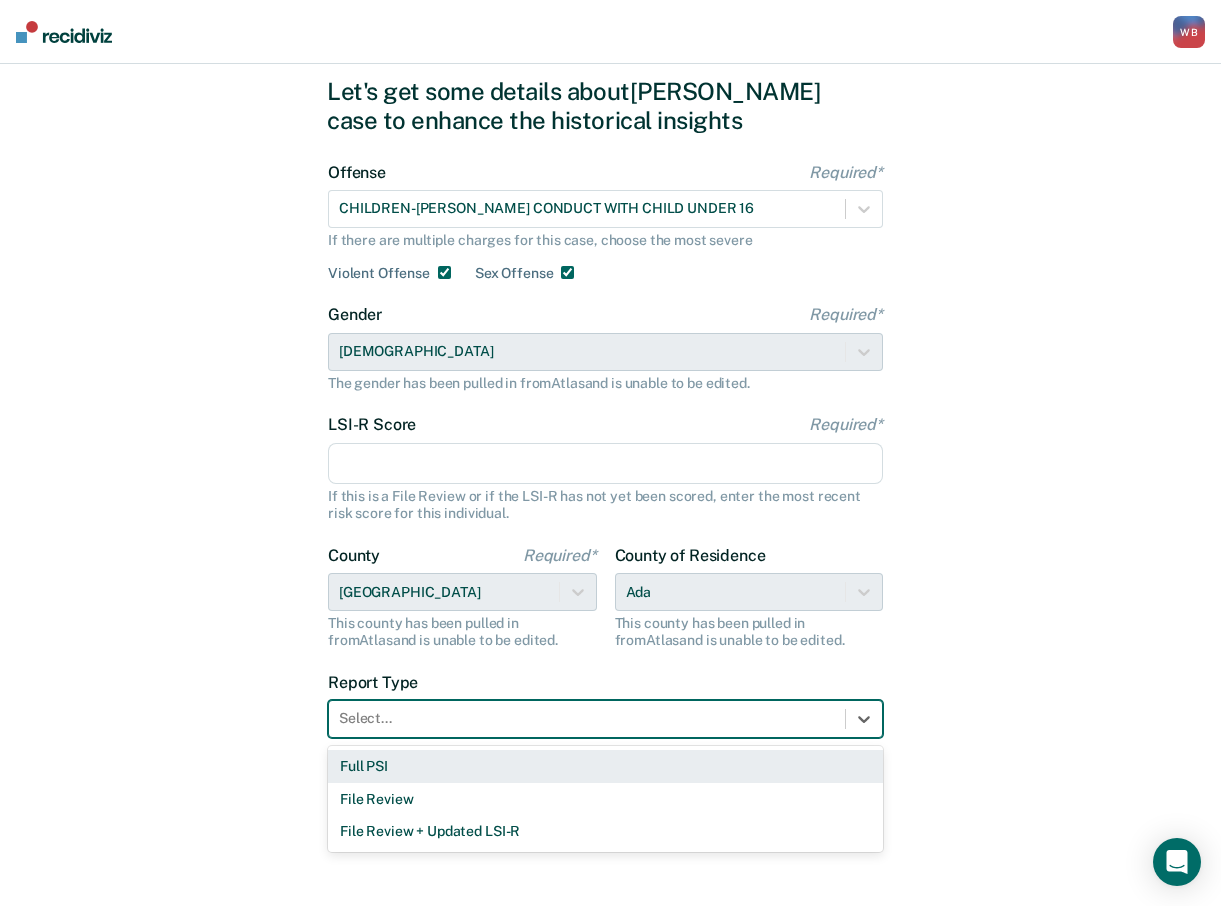 click on "Full PSI" at bounding box center [605, 766] 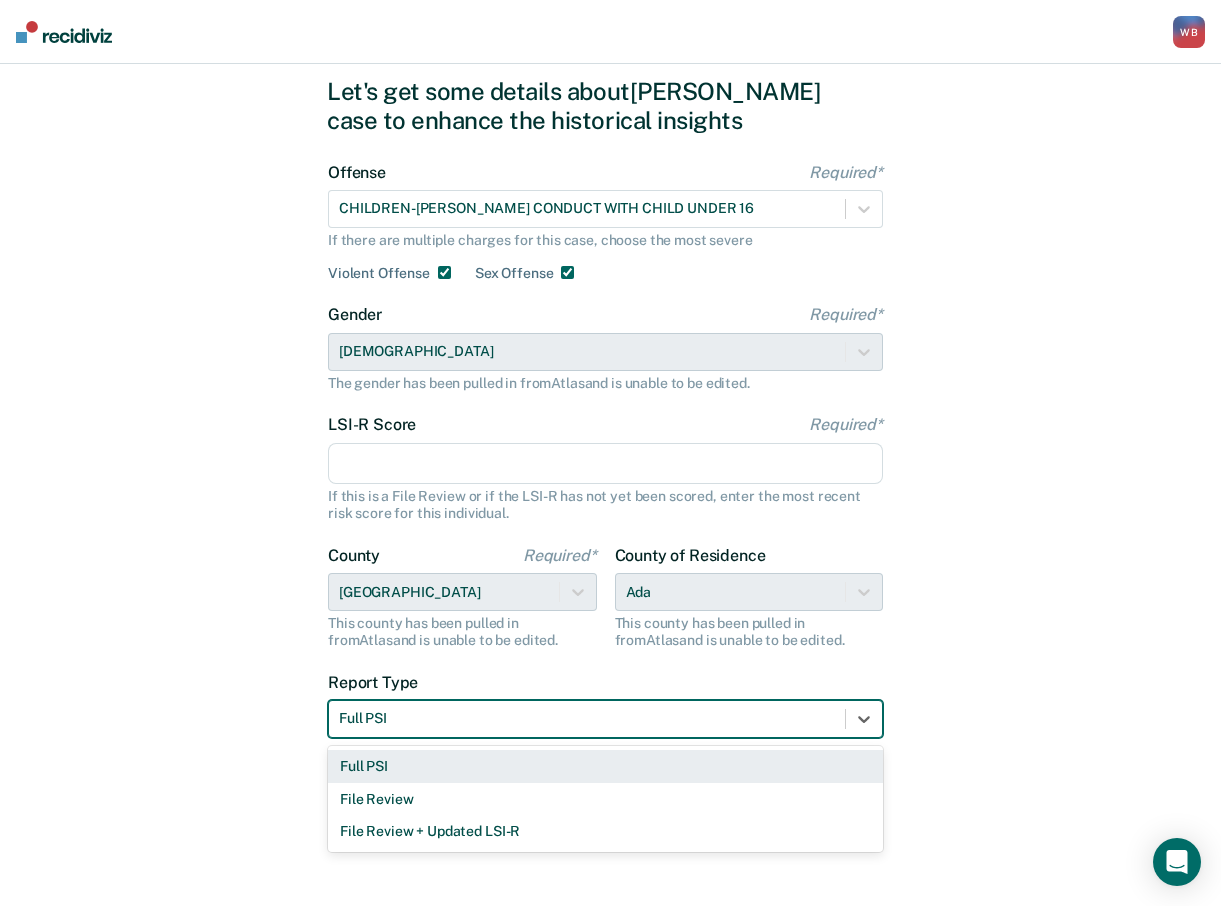click at bounding box center [587, 718] 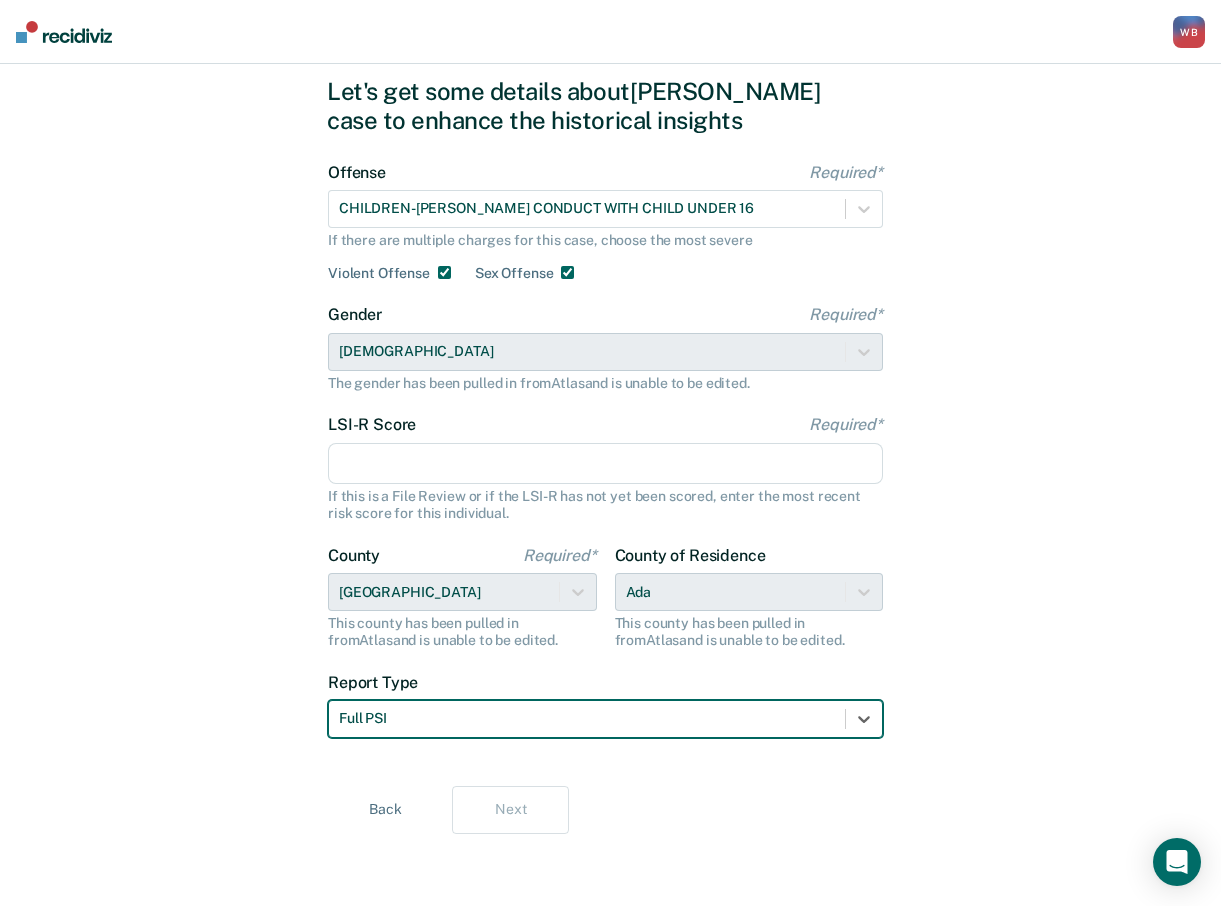 click on "County of Residence  Ada This county has been pulled in from  [GEOGRAPHIC_DATA]  and is unable to be edited." at bounding box center (749, 597) 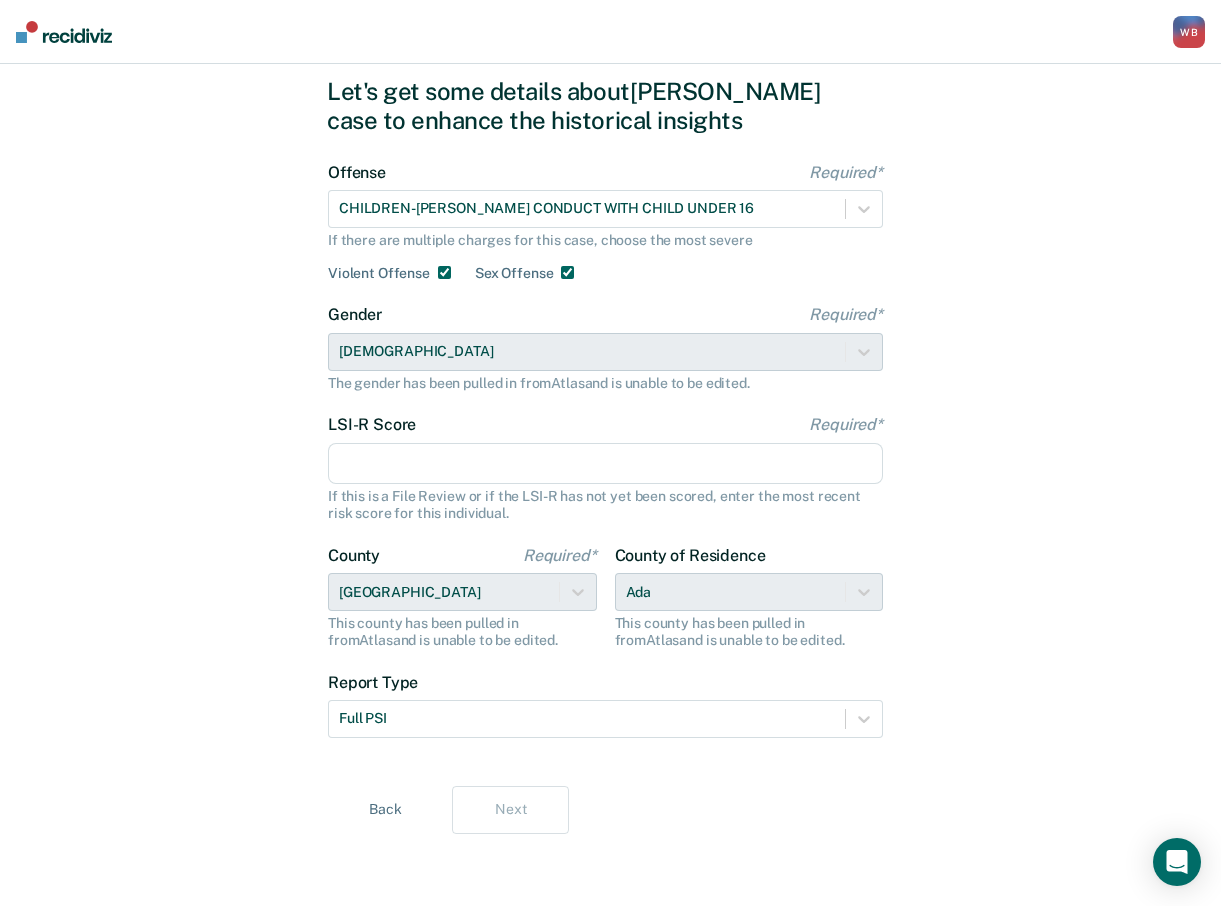 click on "County of Residence  Ada This county has been pulled in from  [GEOGRAPHIC_DATA]  and is unable to be edited." at bounding box center (749, 597) 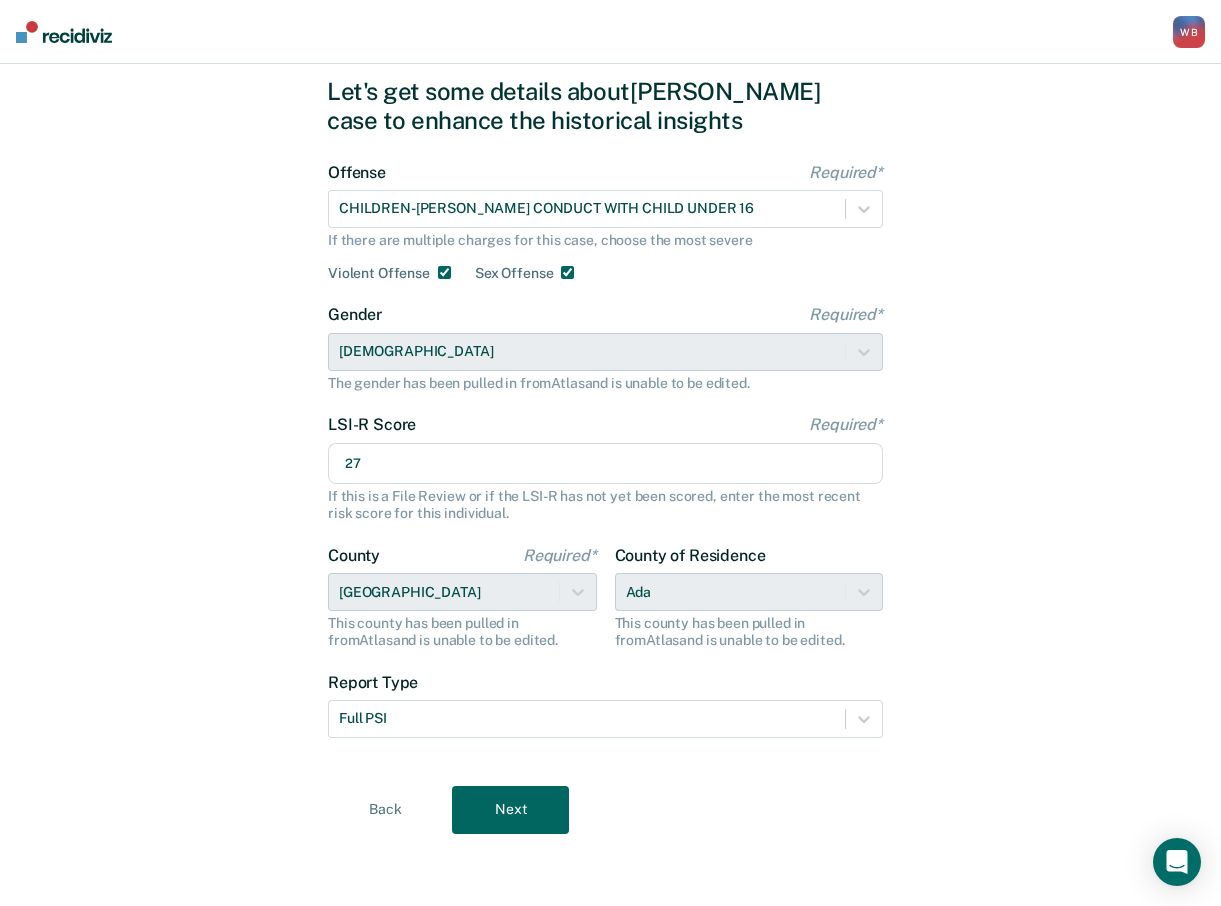 type on "27" 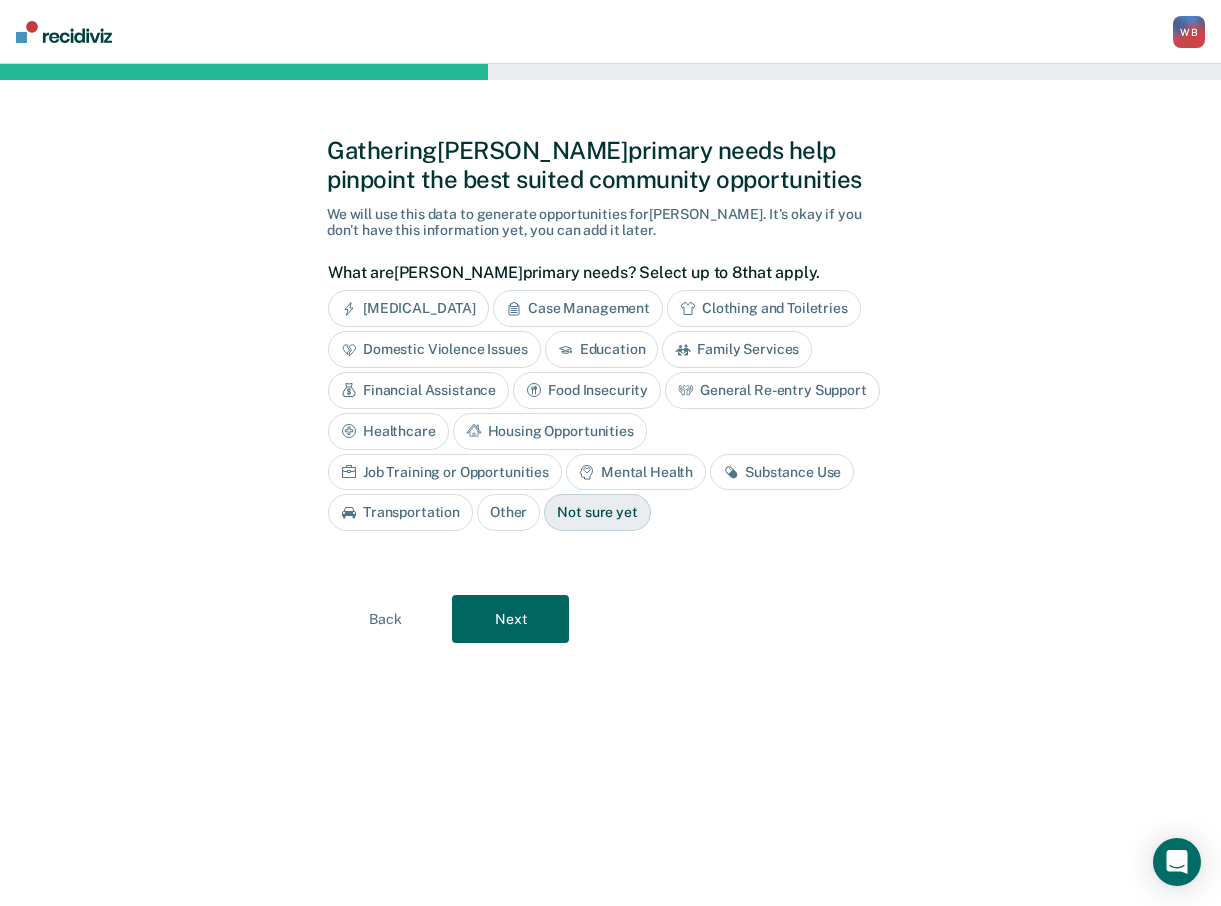 scroll, scrollTop: 0, scrollLeft: 0, axis: both 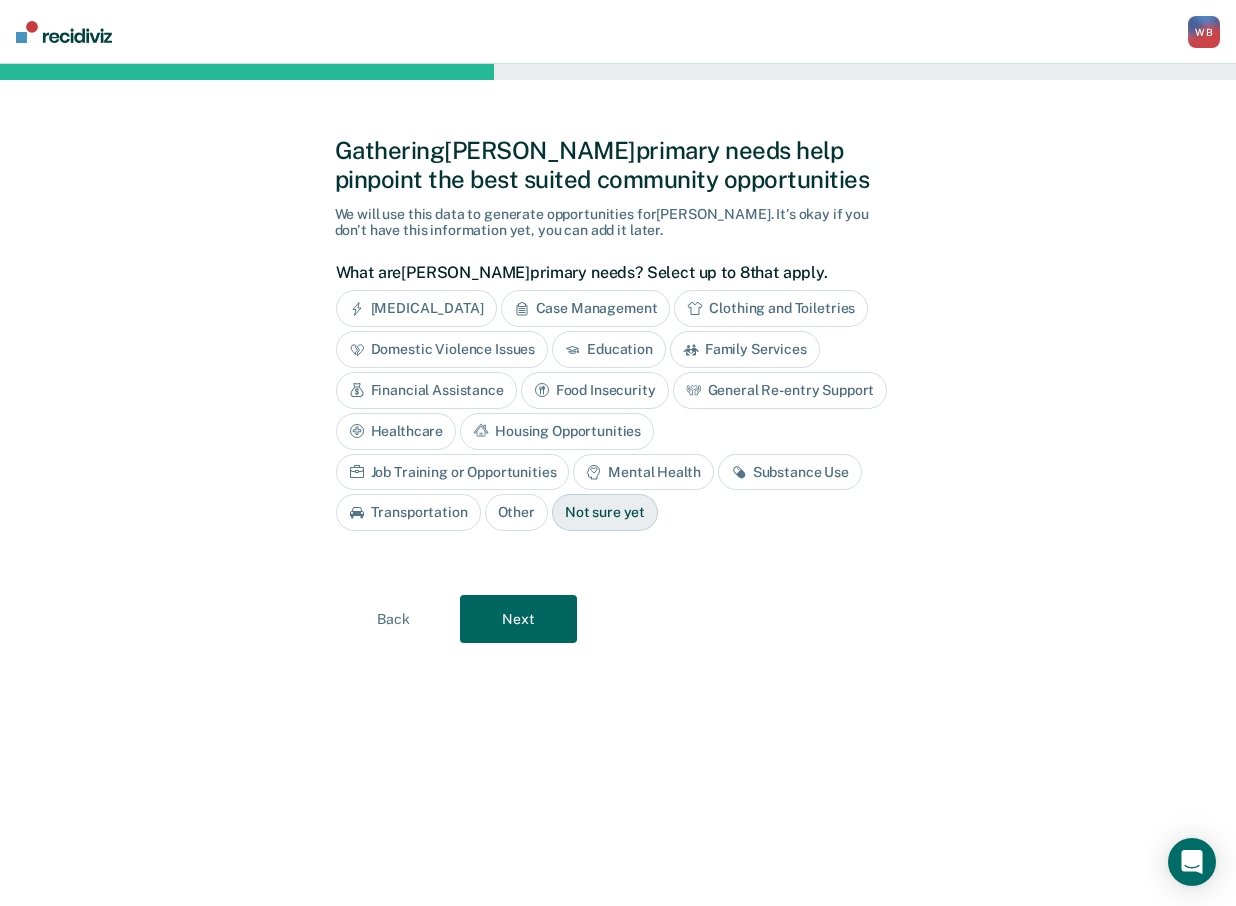 click on "Next" at bounding box center [518, 619] 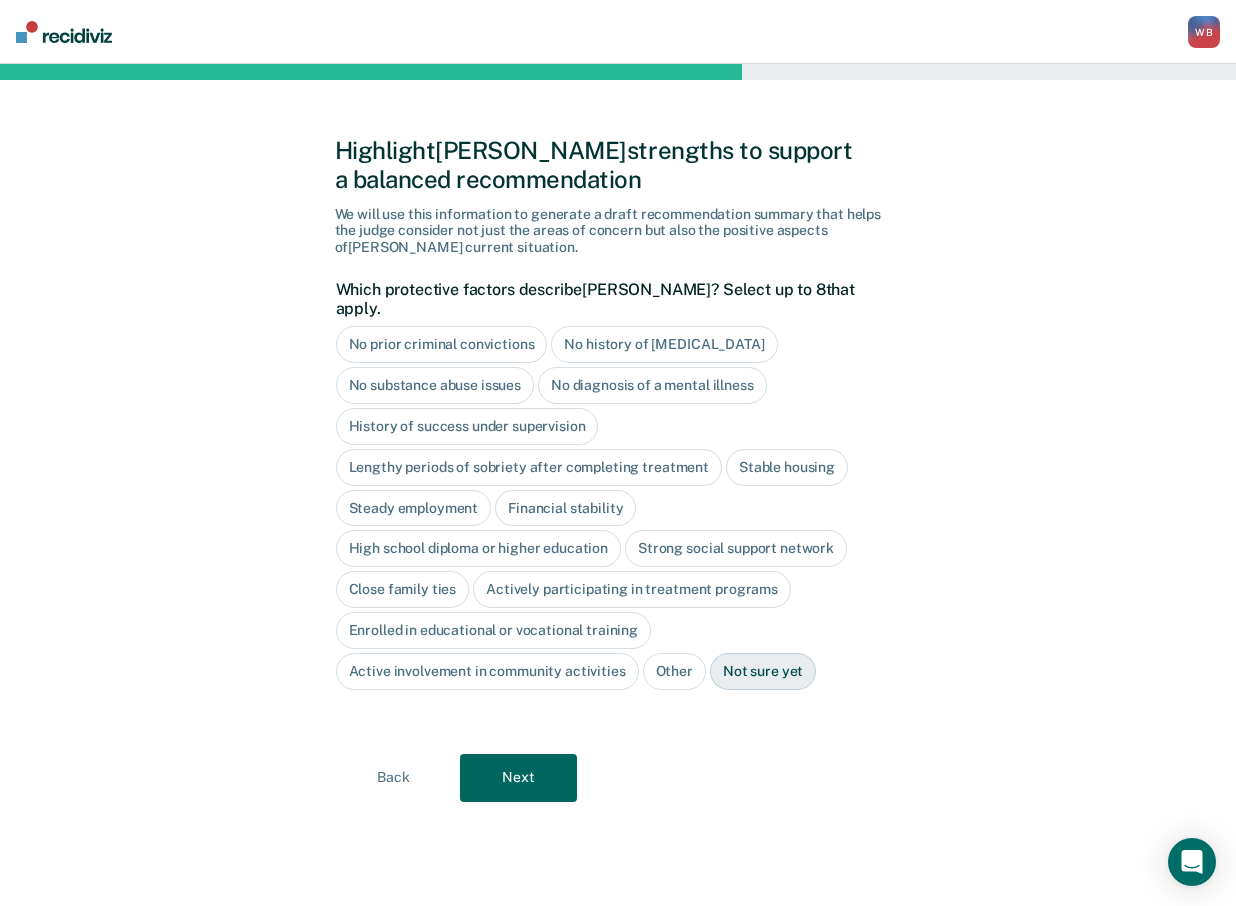 click on "Next" at bounding box center [518, 778] 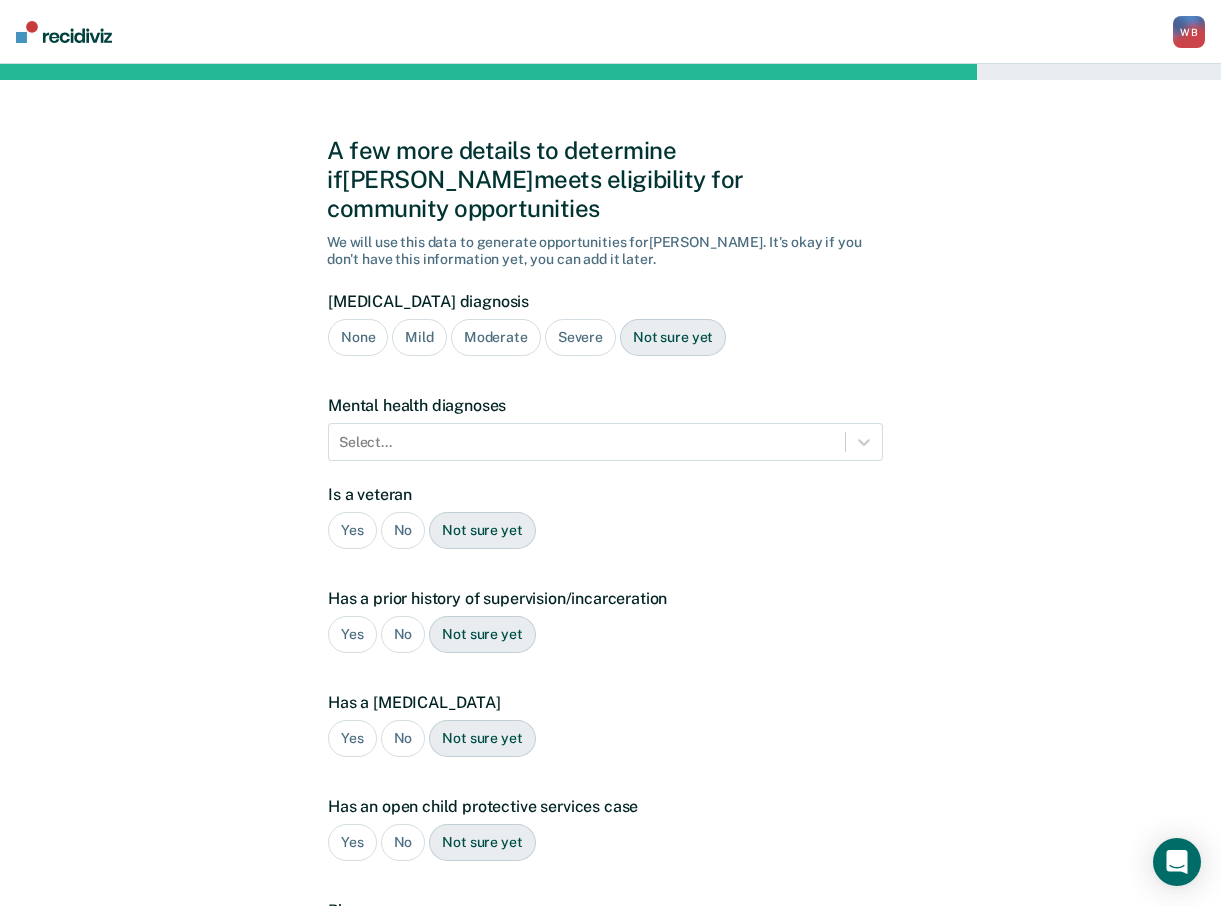 click on "None" at bounding box center [358, 337] 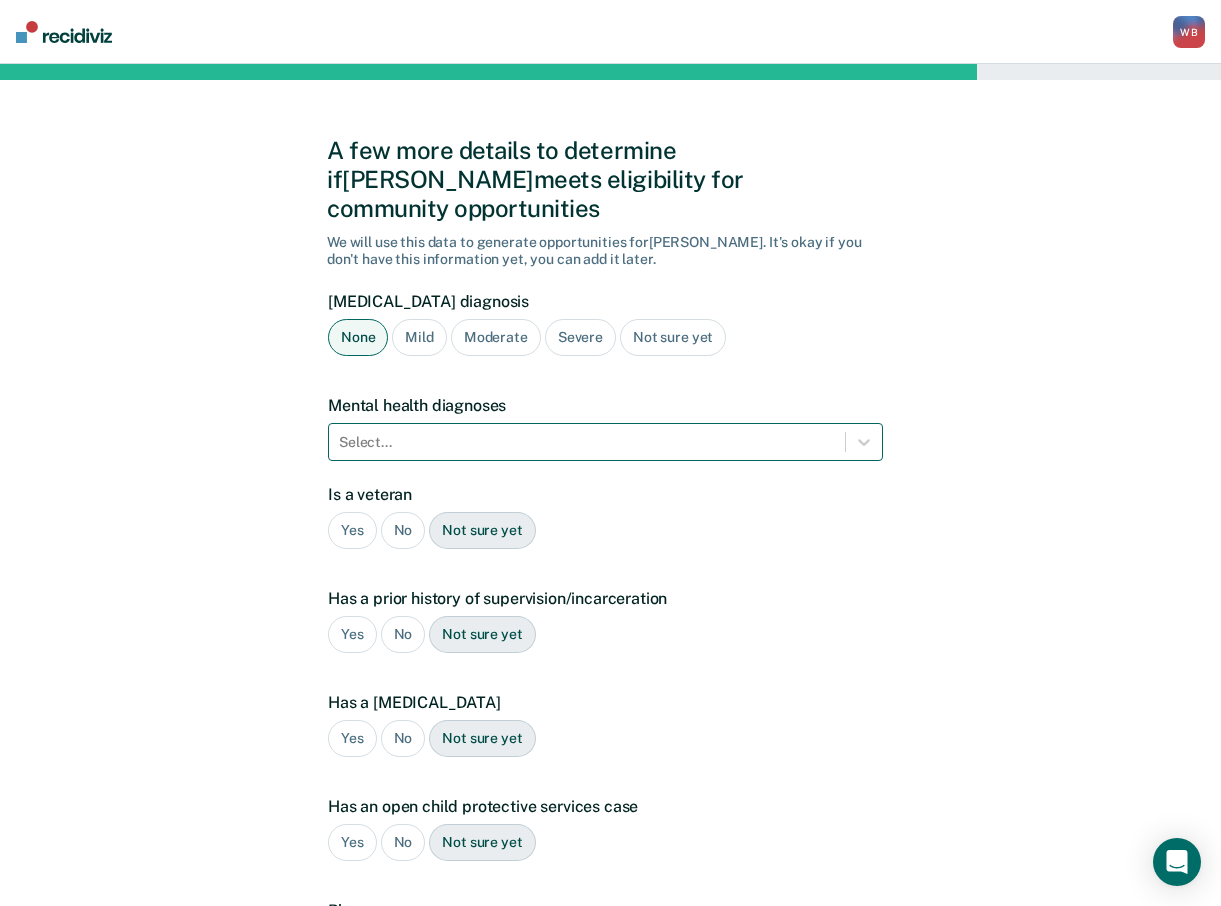click at bounding box center [587, 442] 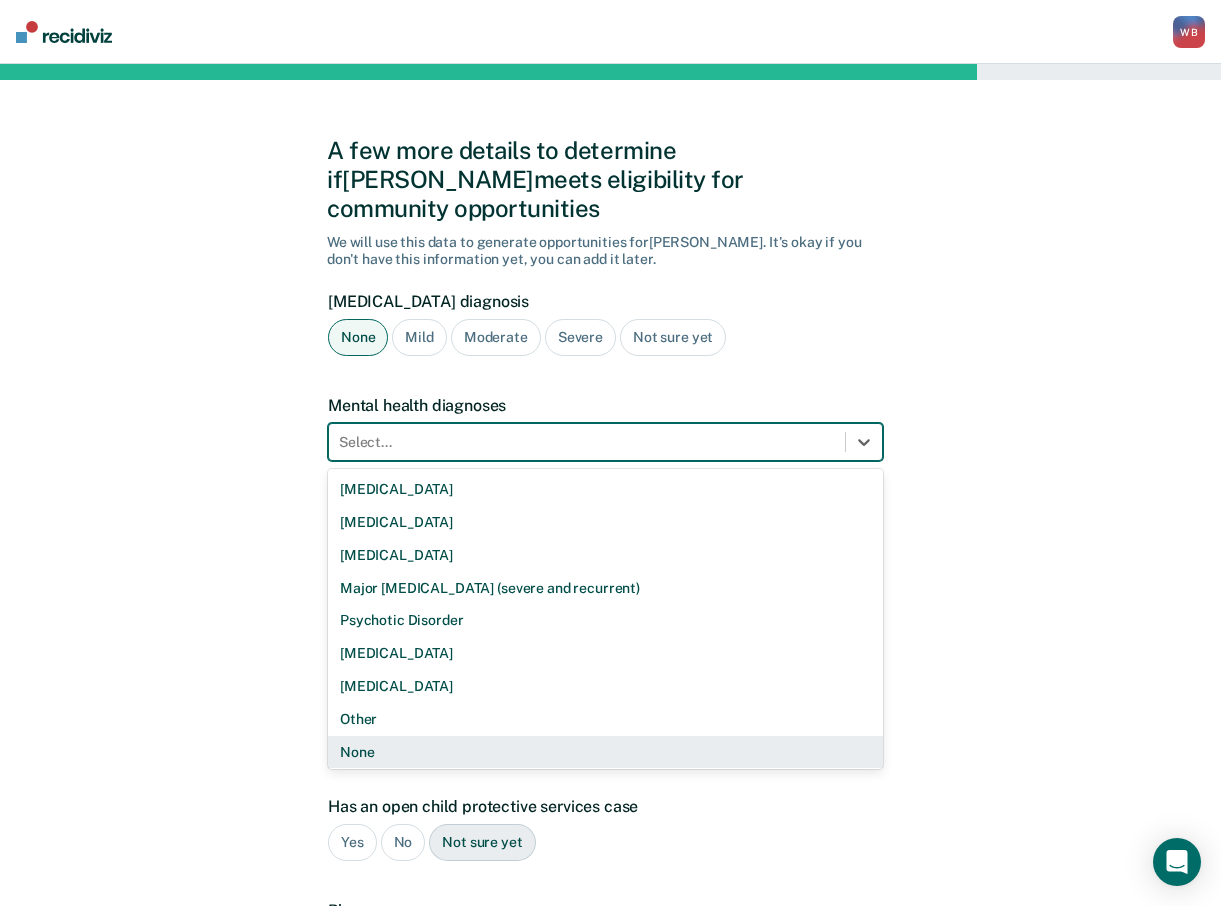 click on "None" at bounding box center [605, 752] 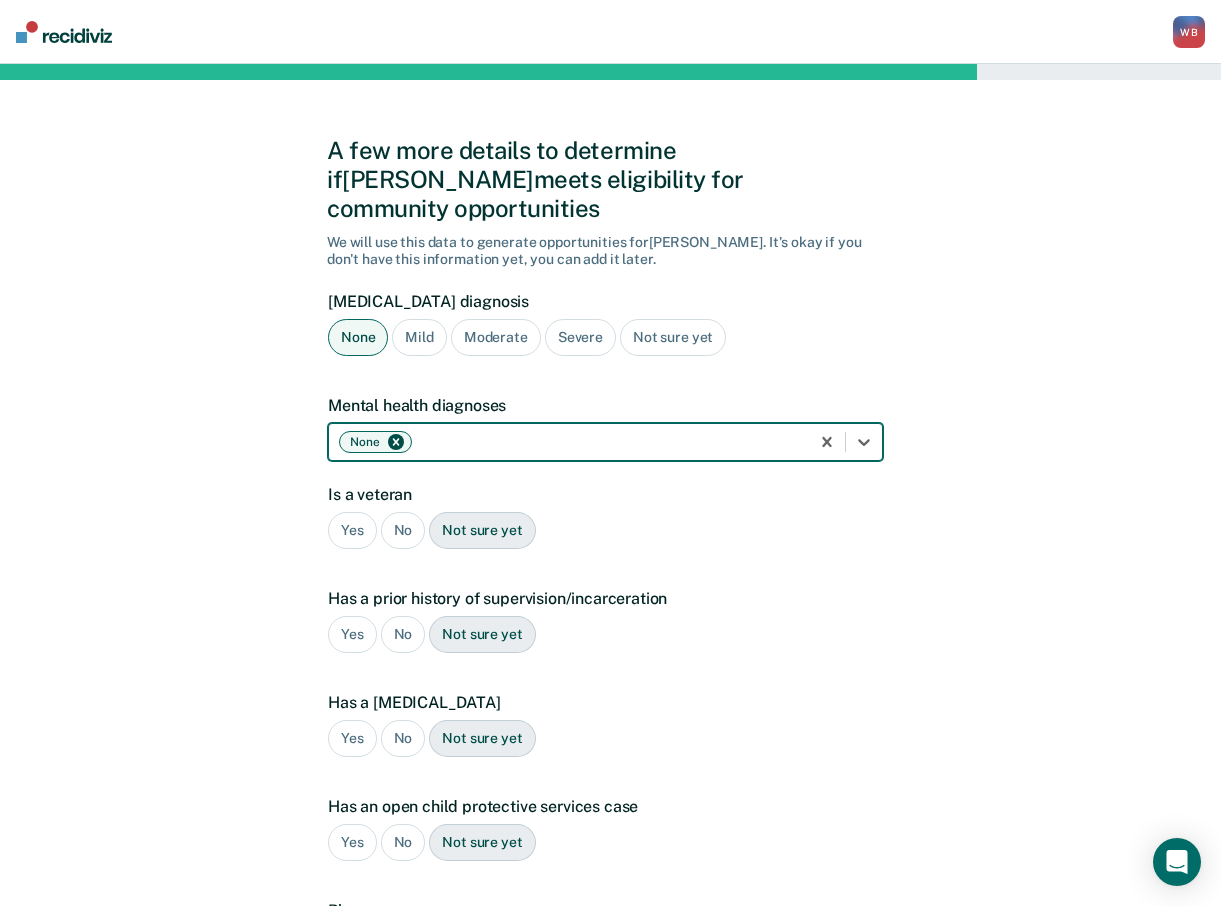 click on "No" at bounding box center [403, 530] 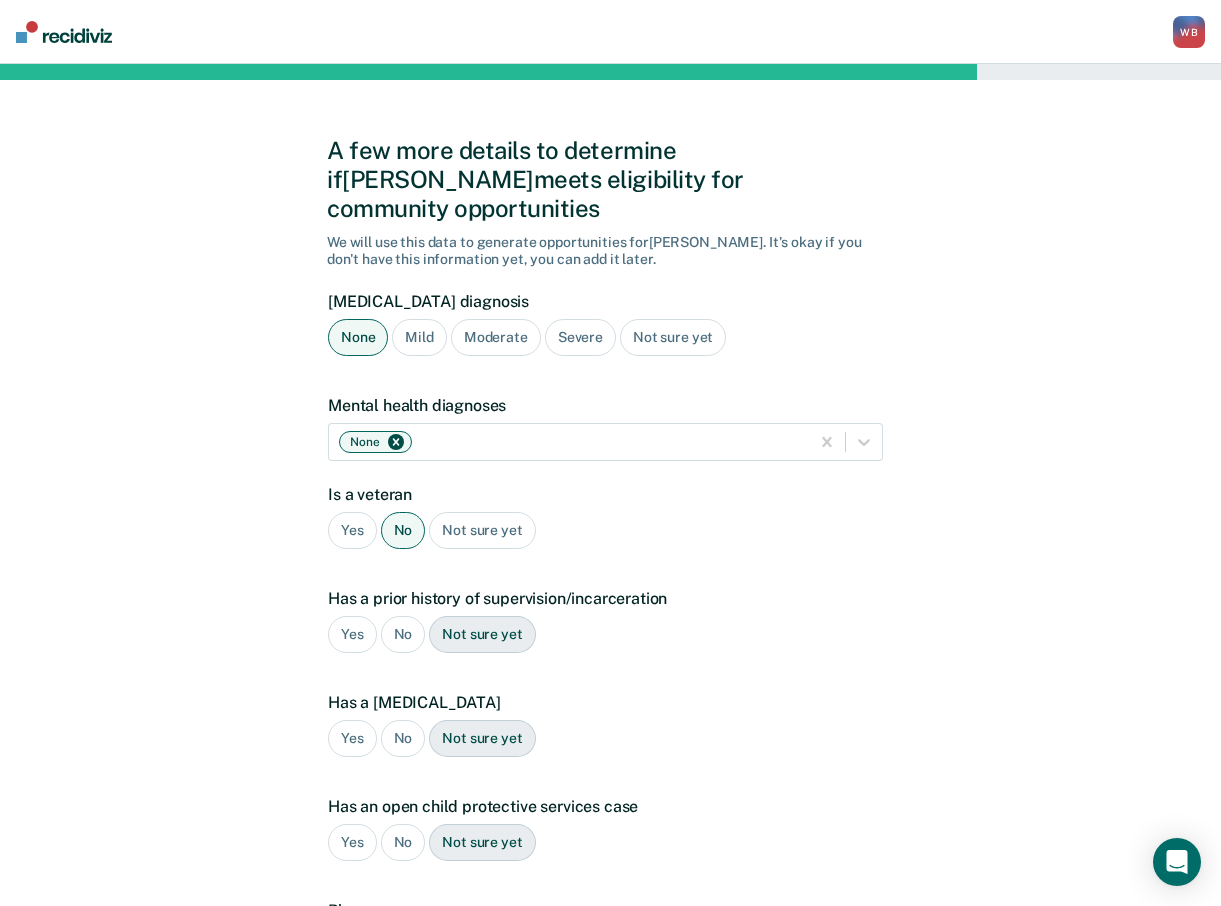 click on "Yes No Not sure yet" at bounding box center [605, 634] 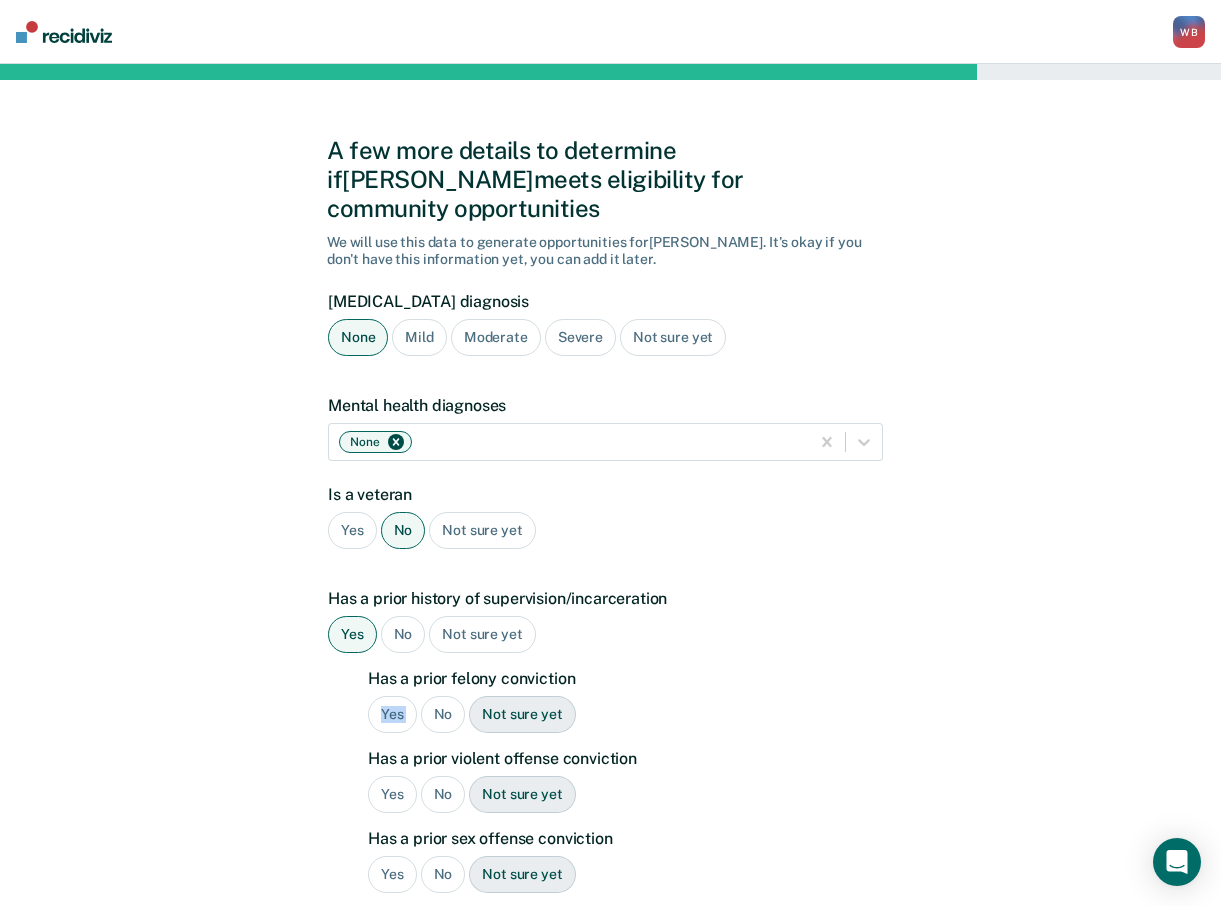 drag, startPoint x: 433, startPoint y: 680, endPoint x: 384, endPoint y: 681, distance: 49.010204 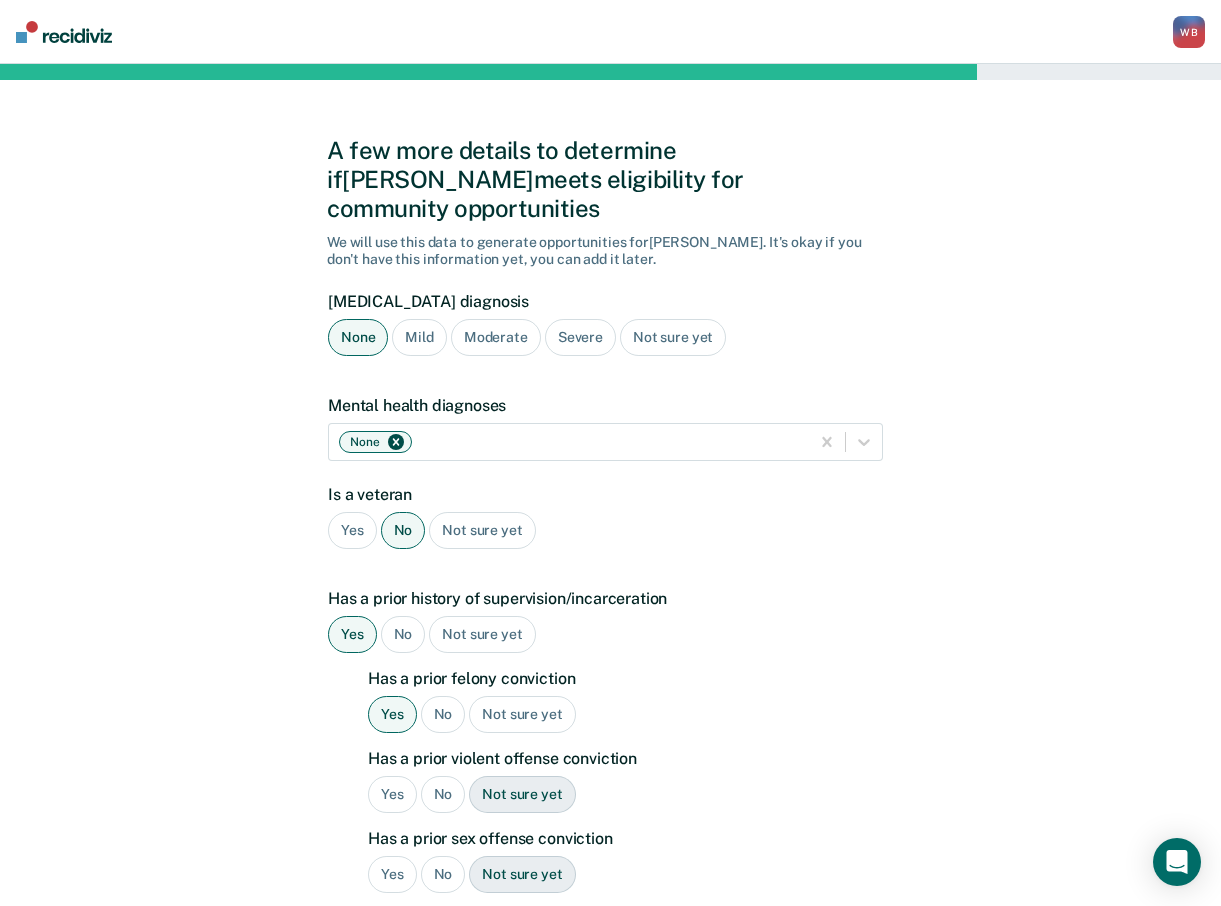click on "Yes" at bounding box center [392, 794] 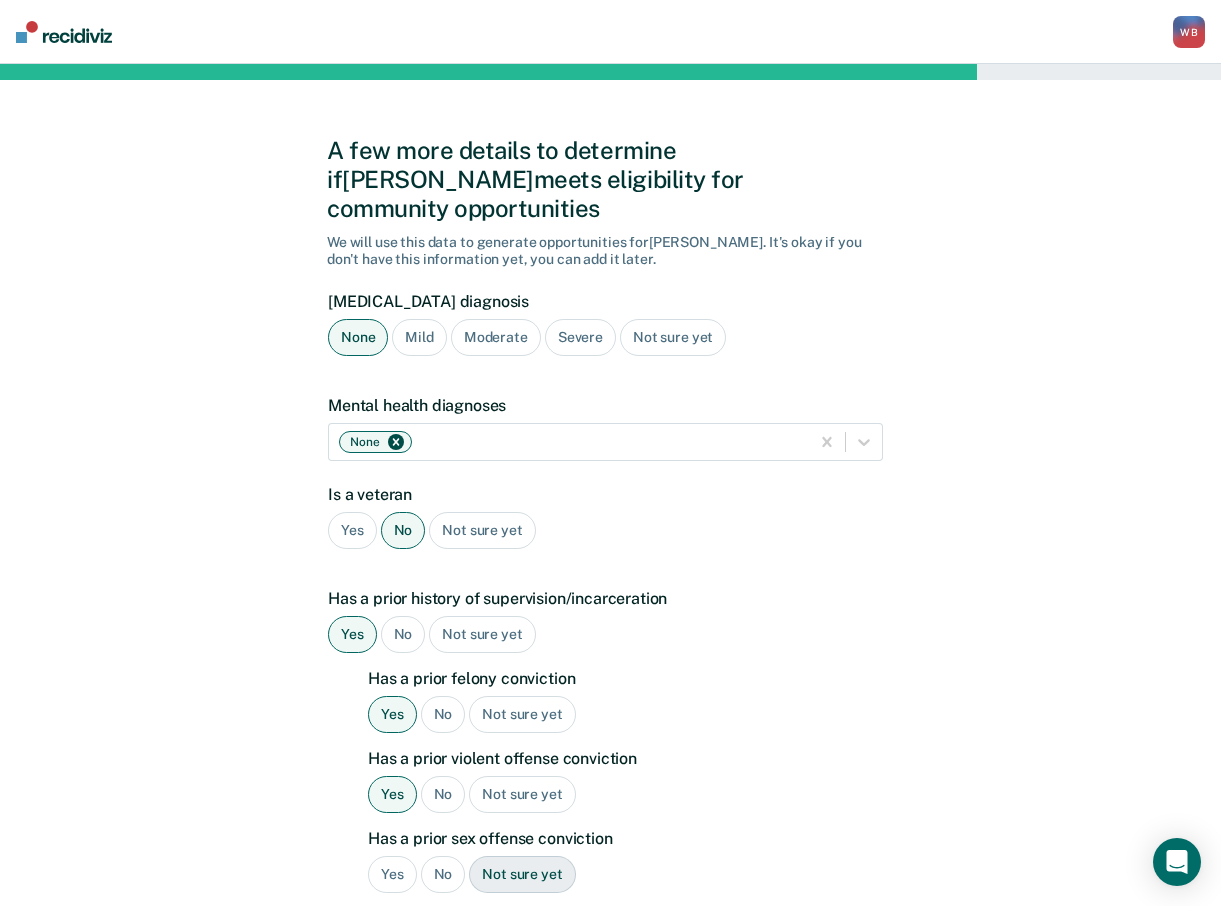 click on "Yes" at bounding box center [392, 874] 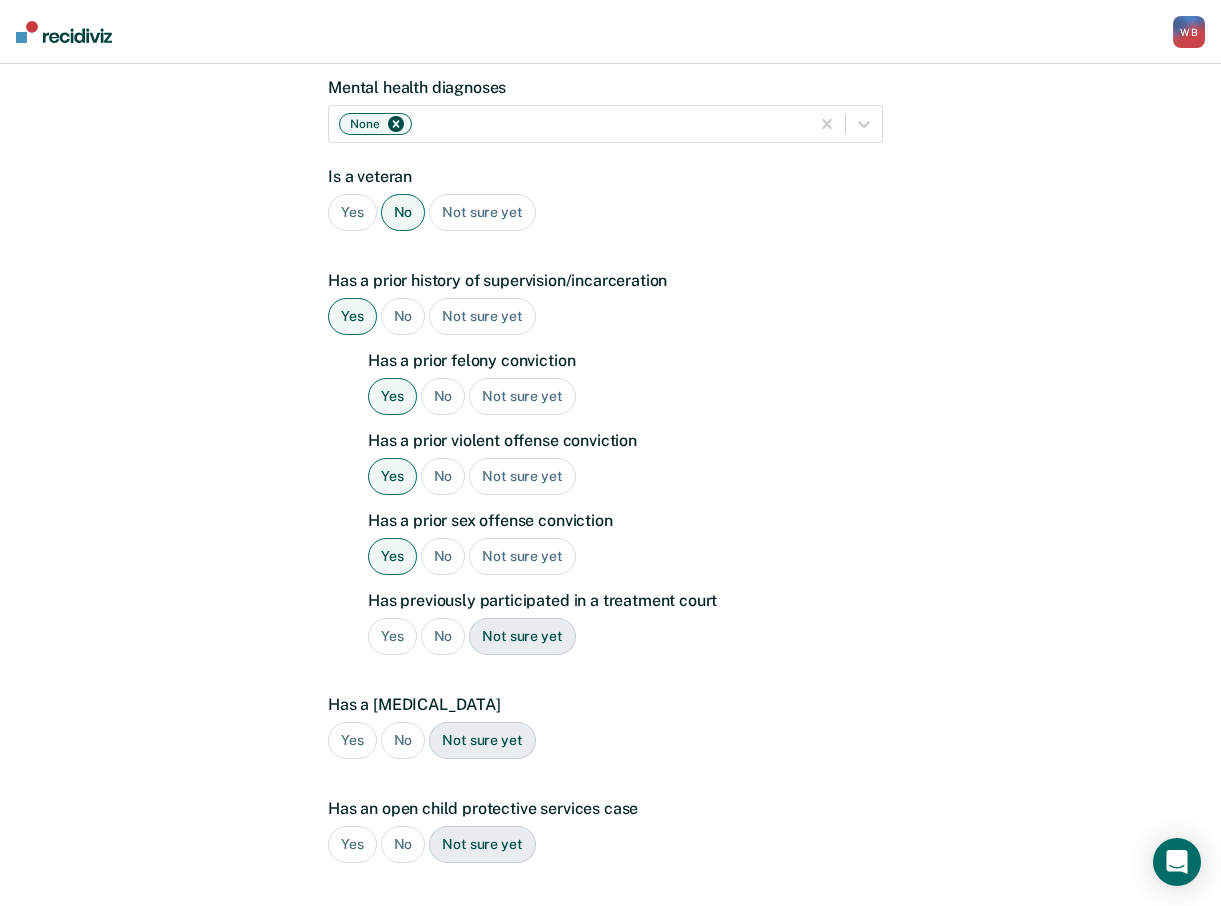 scroll, scrollTop: 400, scrollLeft: 0, axis: vertical 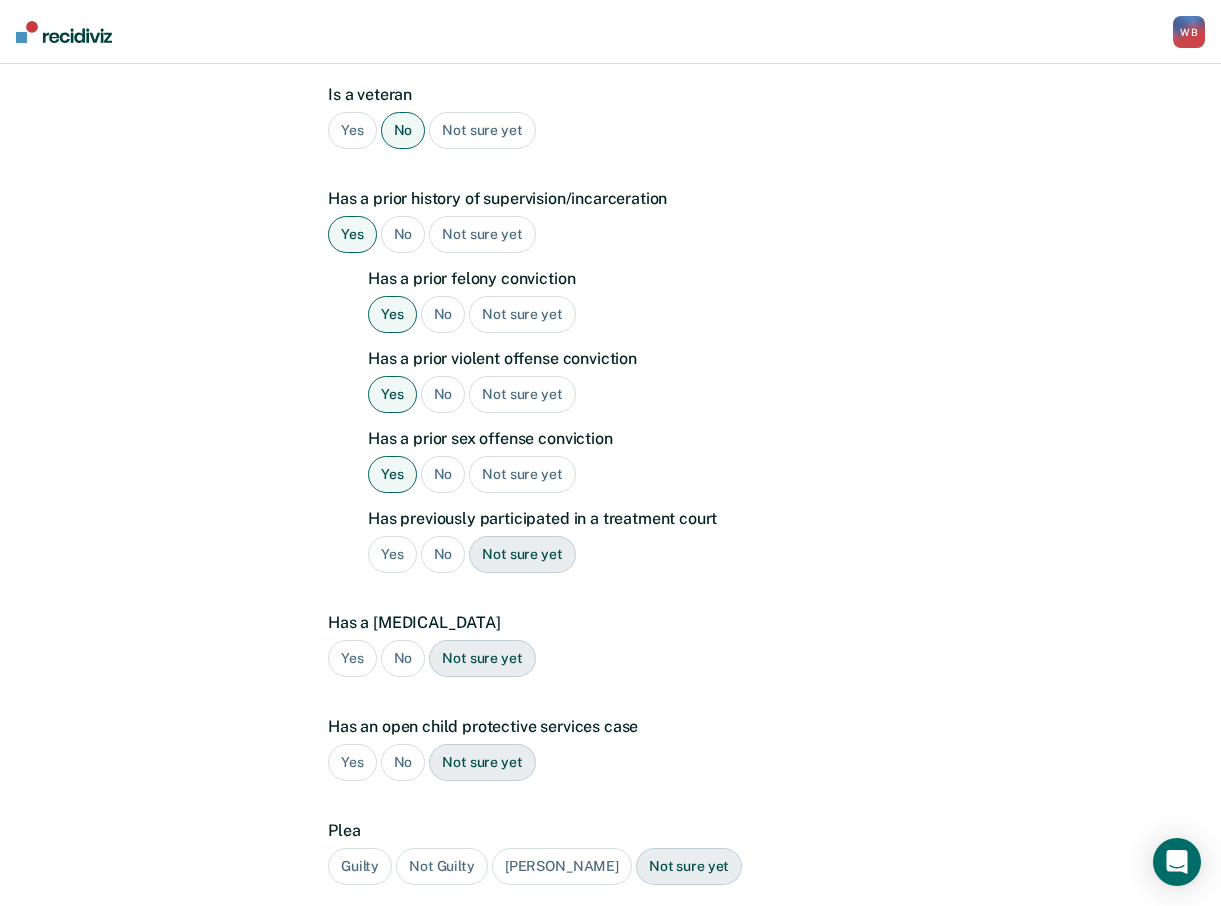 click on "No" at bounding box center [443, 554] 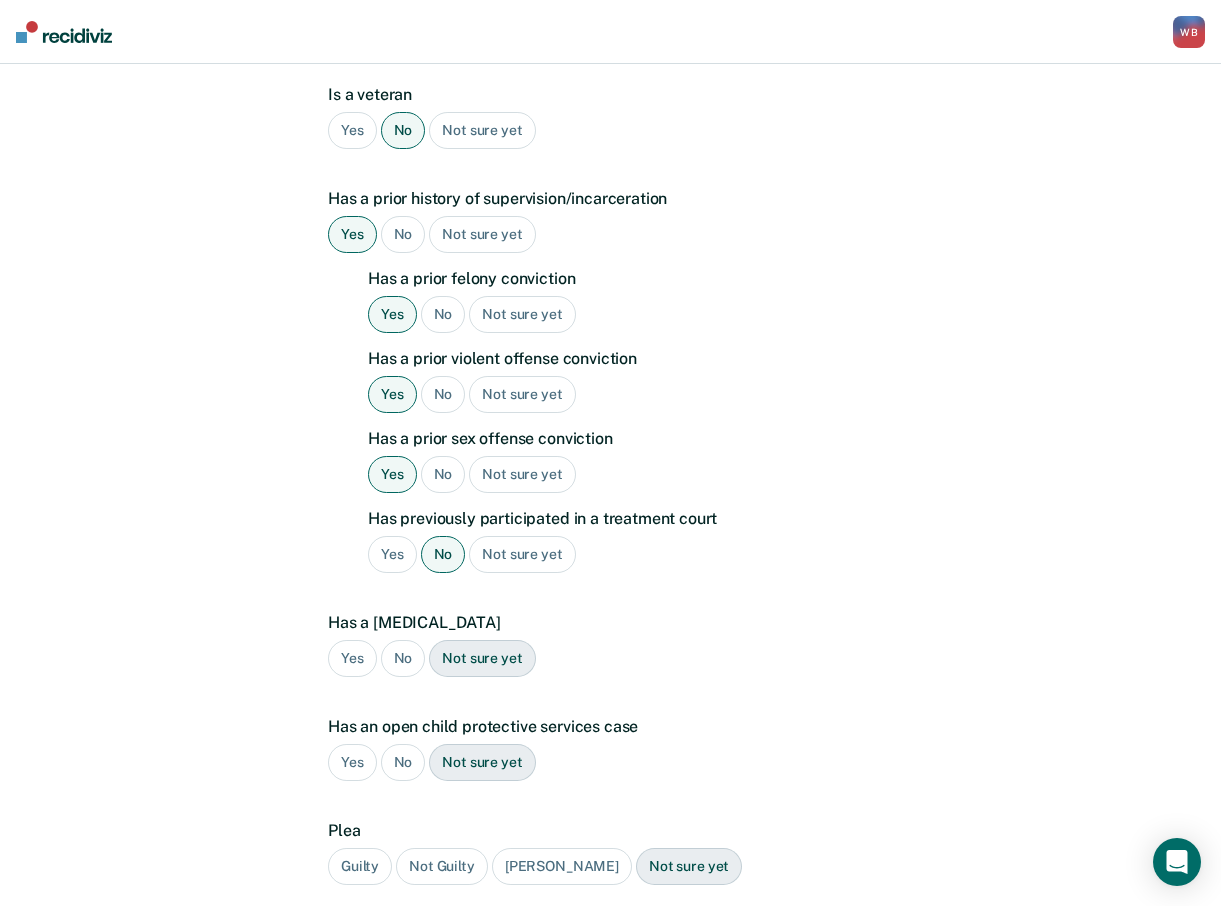 click on "No" at bounding box center (403, 658) 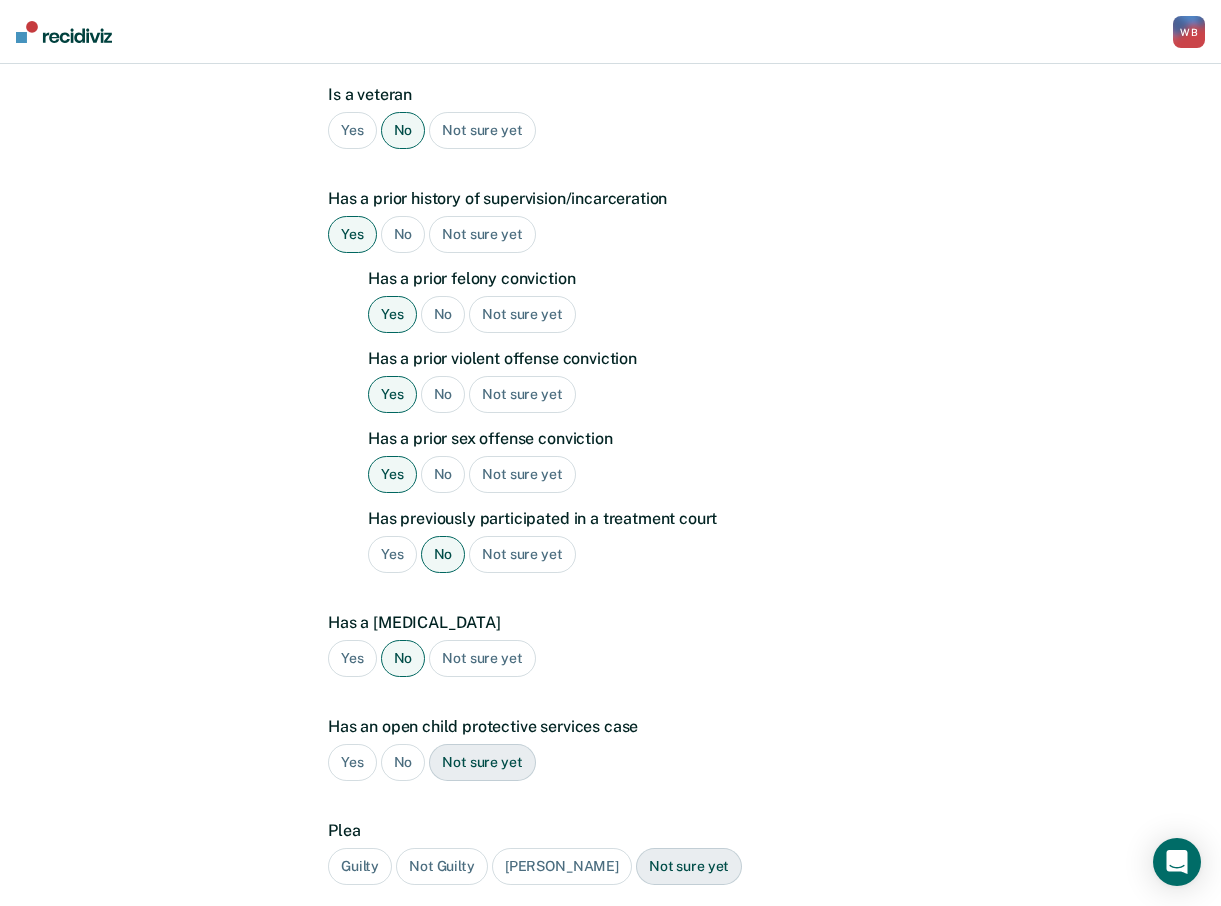 click on "No" at bounding box center [403, 762] 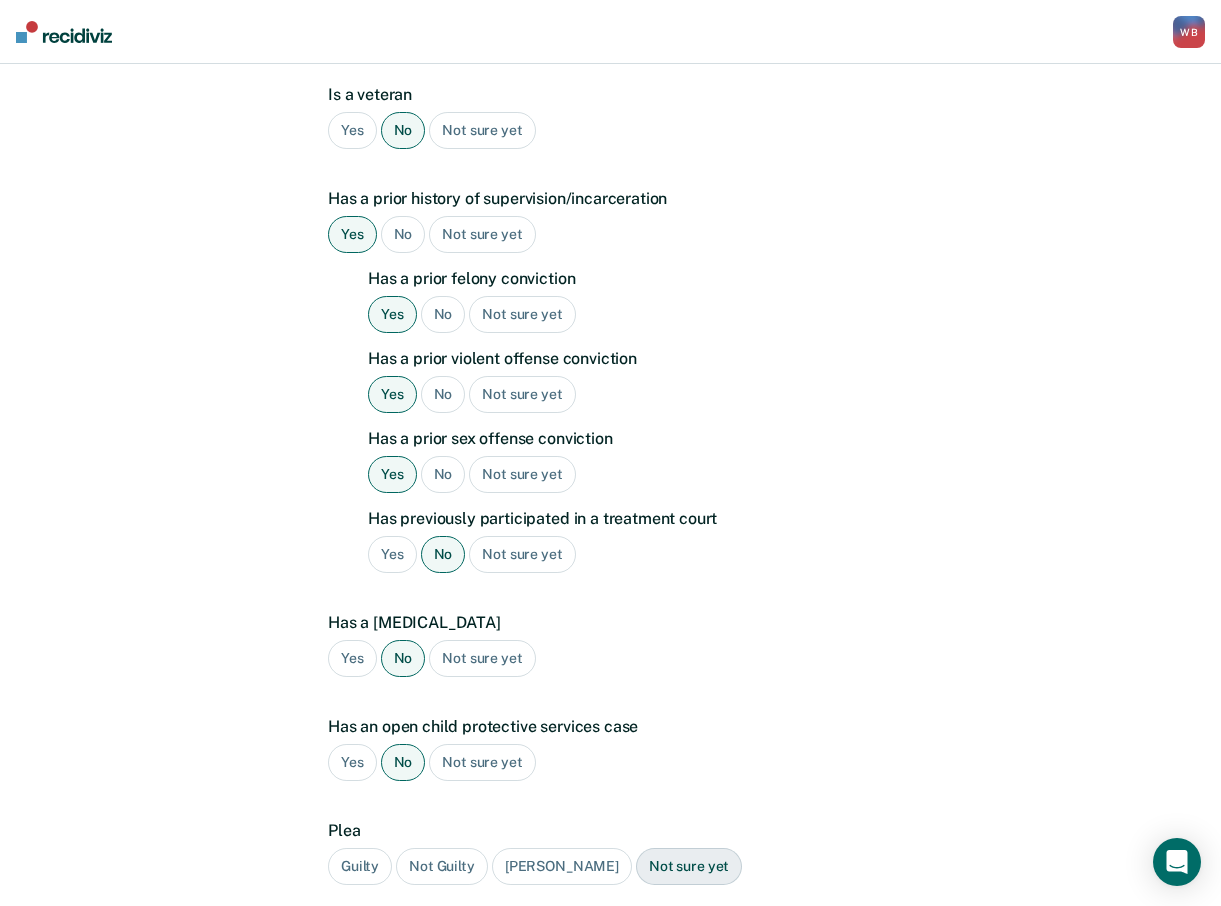 click on "Not Guilty" at bounding box center (442, 866) 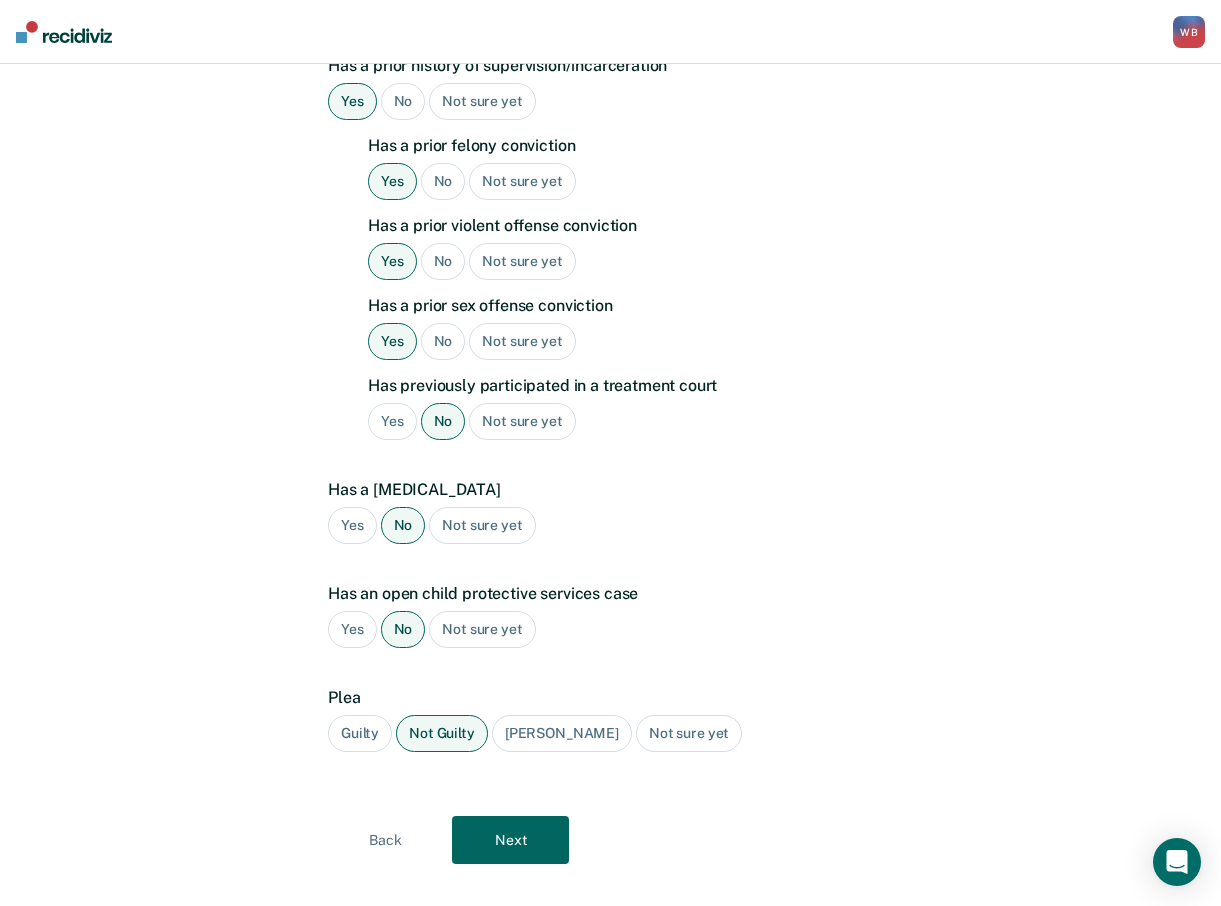scroll, scrollTop: 534, scrollLeft: 0, axis: vertical 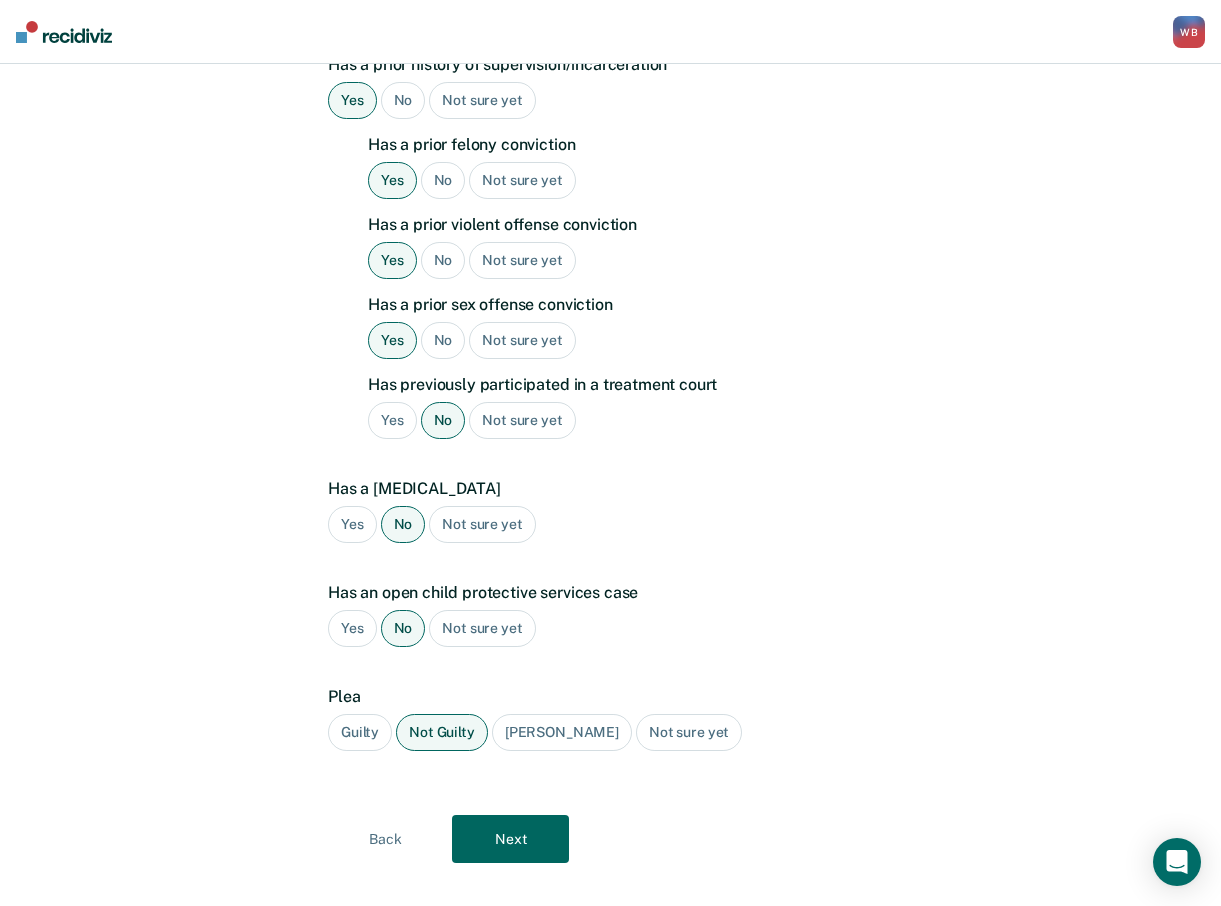 click on "Next" at bounding box center [510, 839] 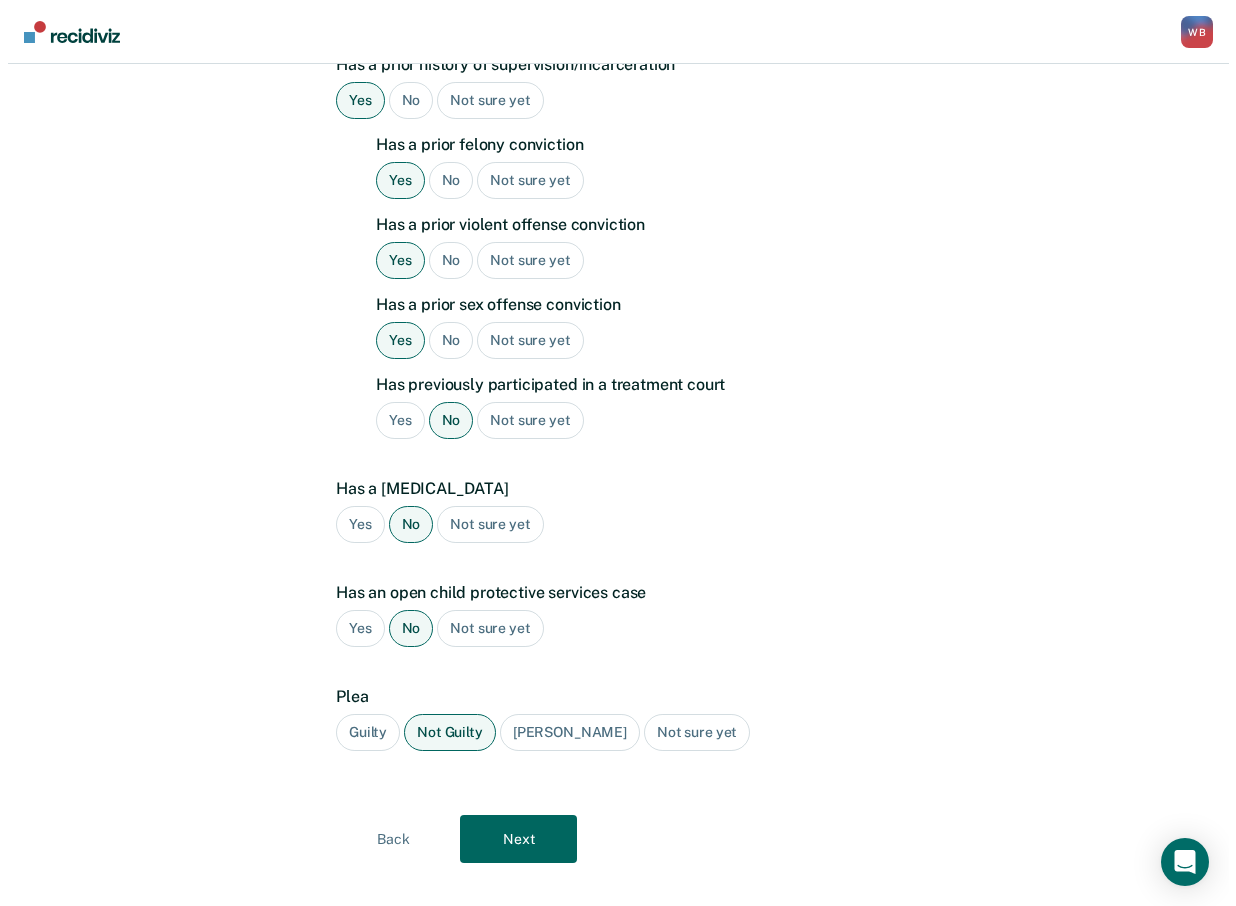 scroll, scrollTop: 0, scrollLeft: 0, axis: both 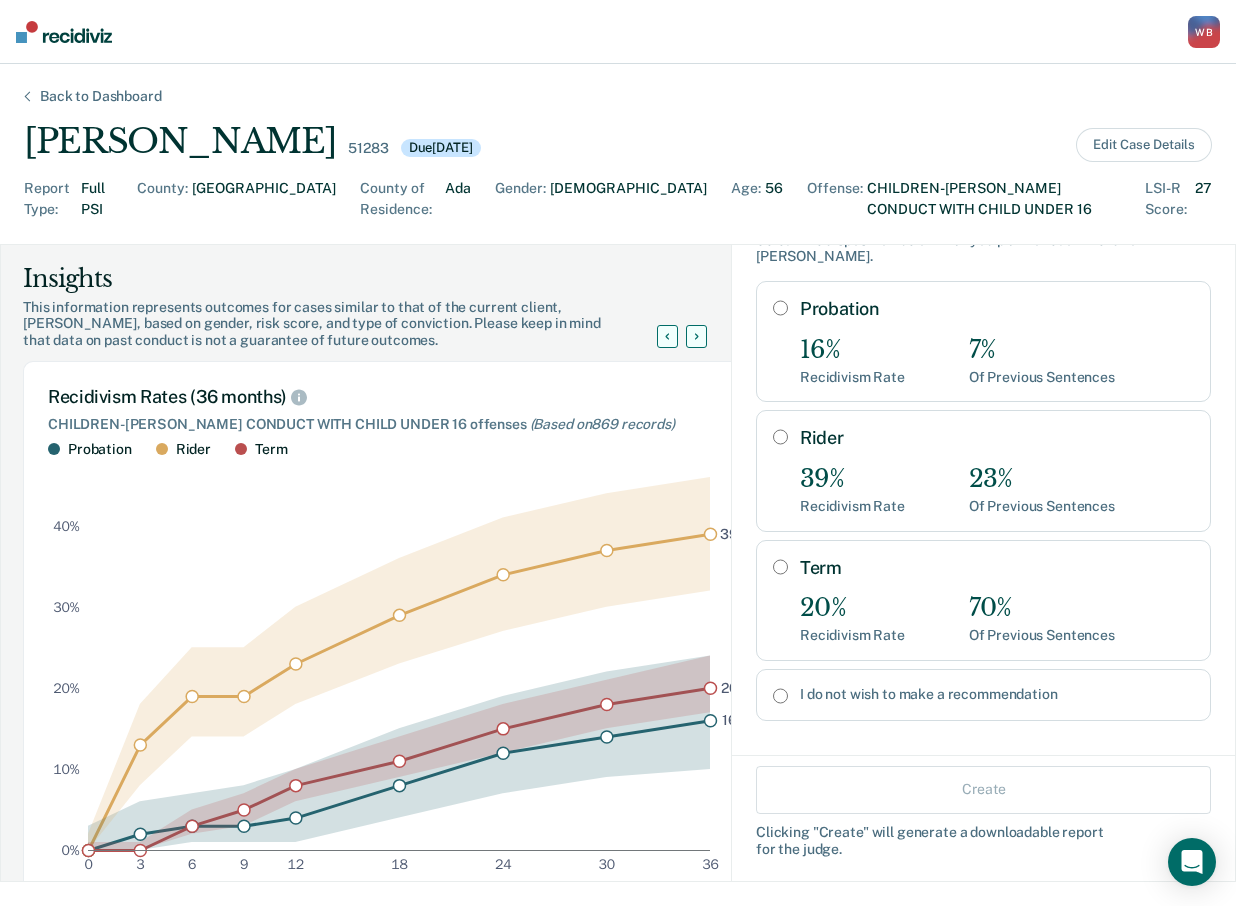 click on "Term   20% Recidivism Rate 70% Of Previous Sentences" at bounding box center (983, 600) 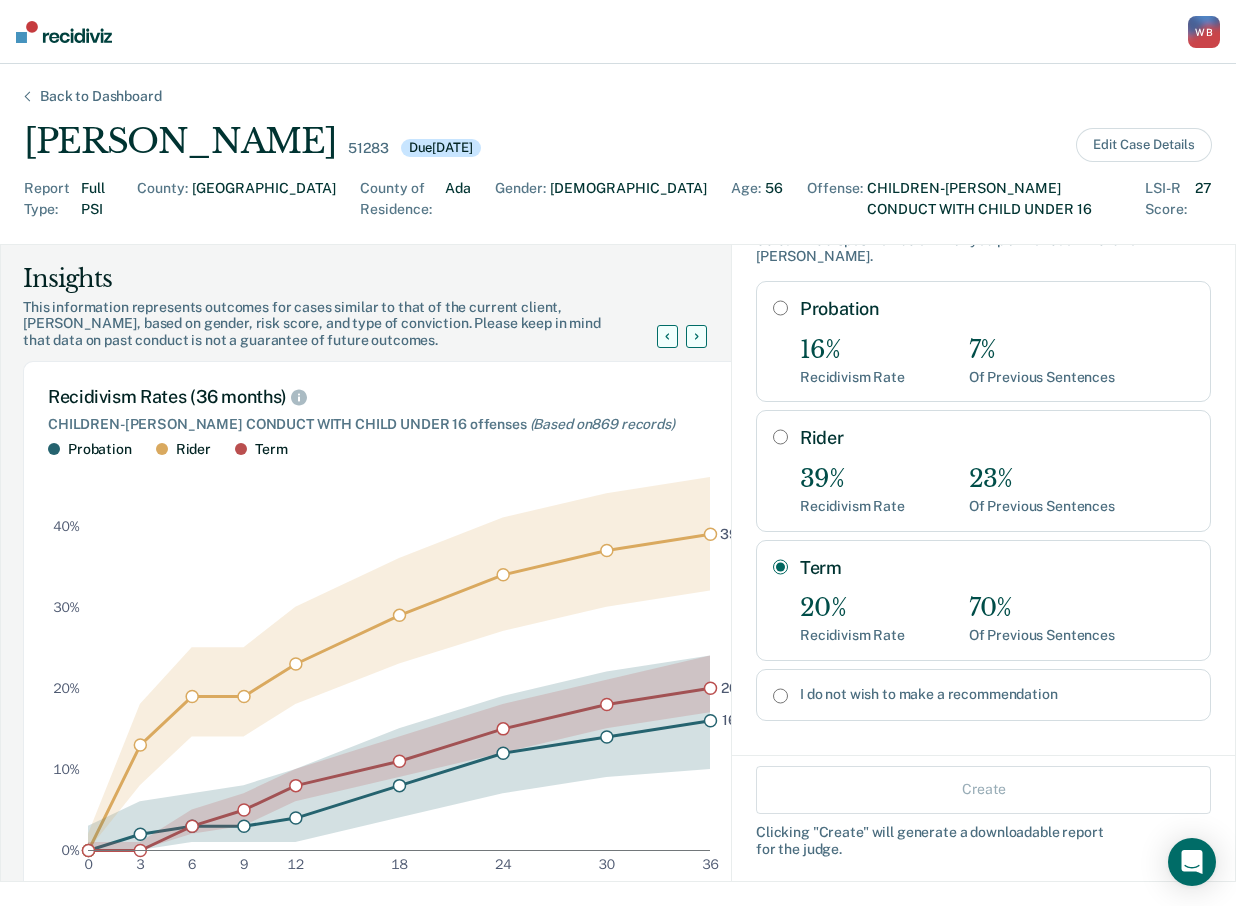 radio on "true" 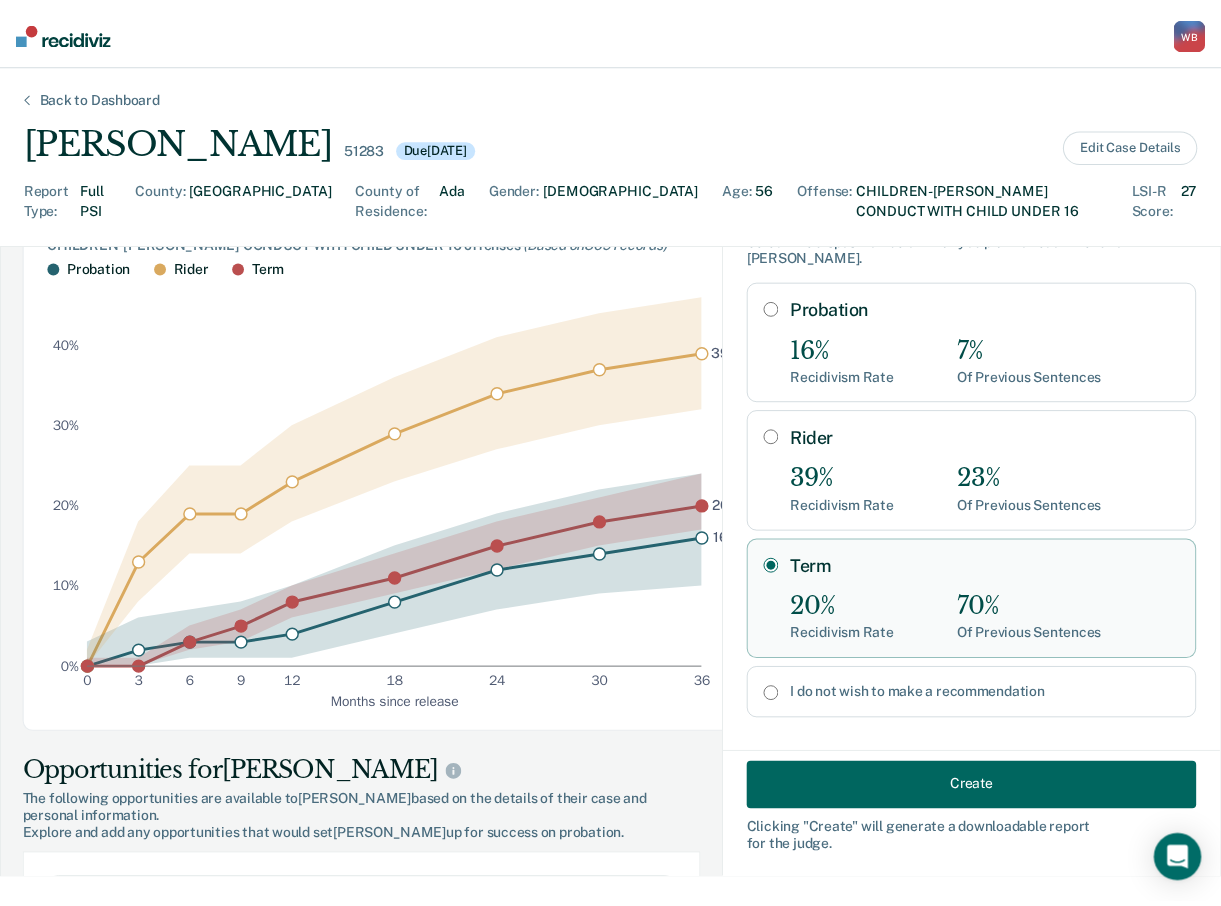scroll, scrollTop: 400, scrollLeft: 0, axis: vertical 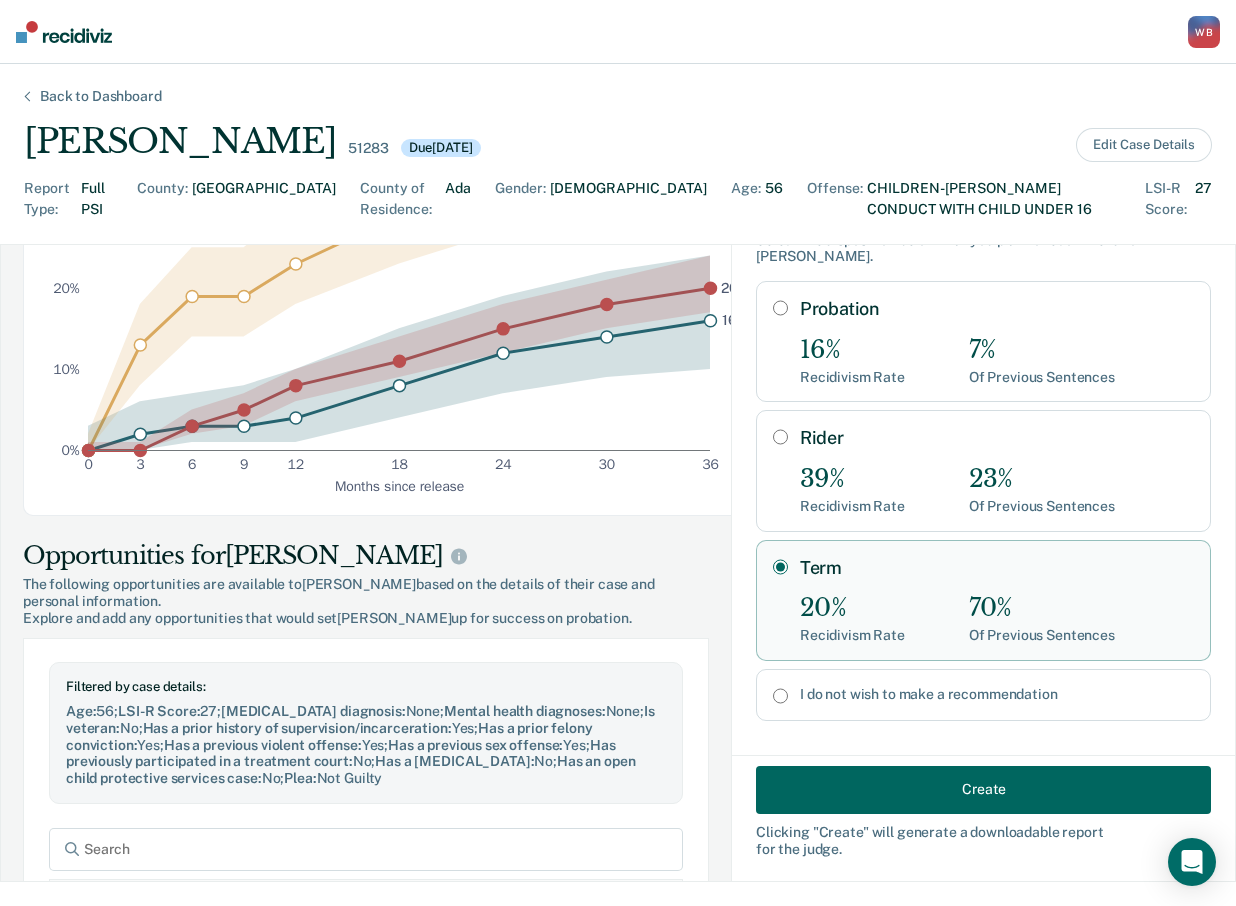 click on "Create" at bounding box center (983, 789) 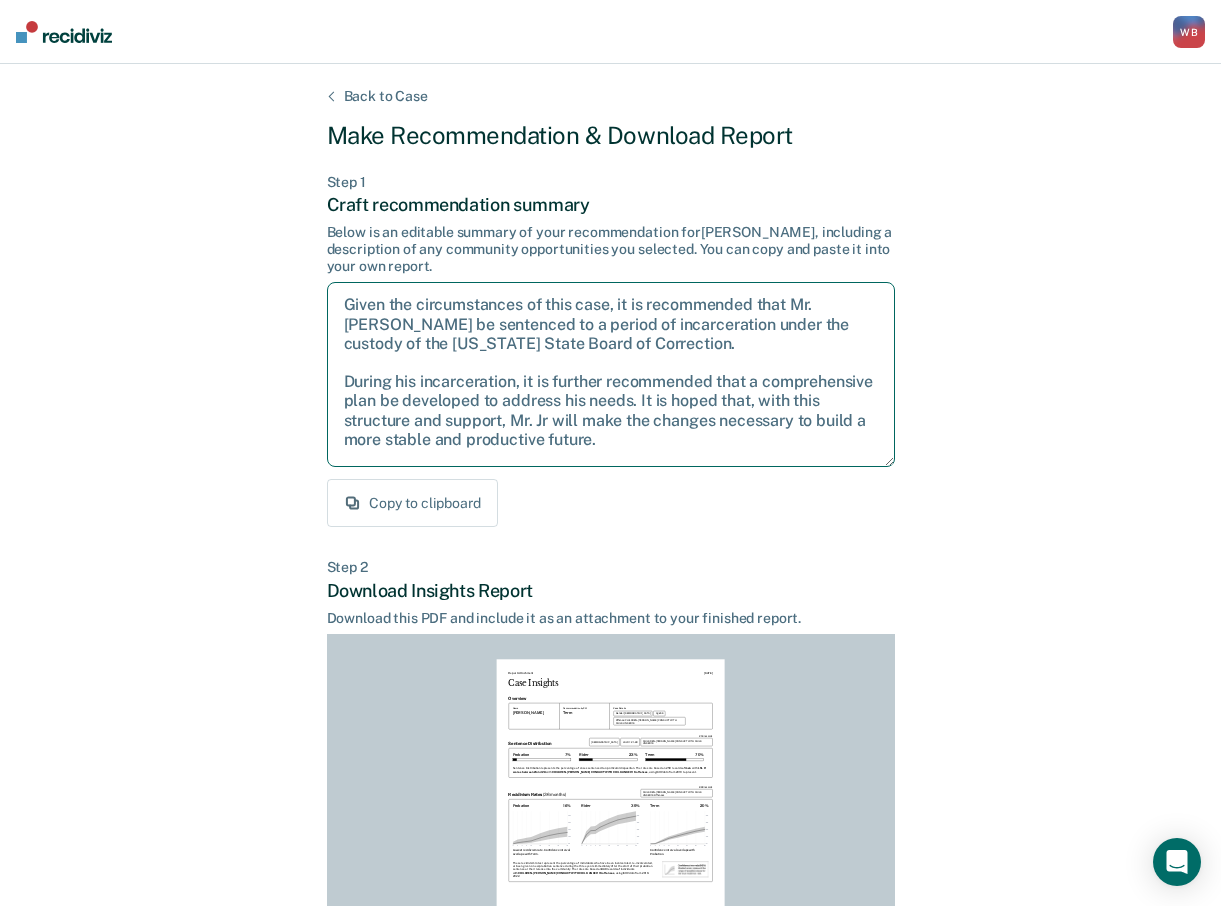 click on "Given the circumstances of this case, it is recommended that Mr. [PERSON_NAME] be sentenced to a period of incarceration under the custody of the [US_STATE] State Board of Correction.
During his incarceration, it is further recommended that a comprehensive plan be developed to address his needs. It is hoped that, with this structure and support, Mr. Jr will make the changes necessary to build a more stable and productive future." at bounding box center [611, 374] 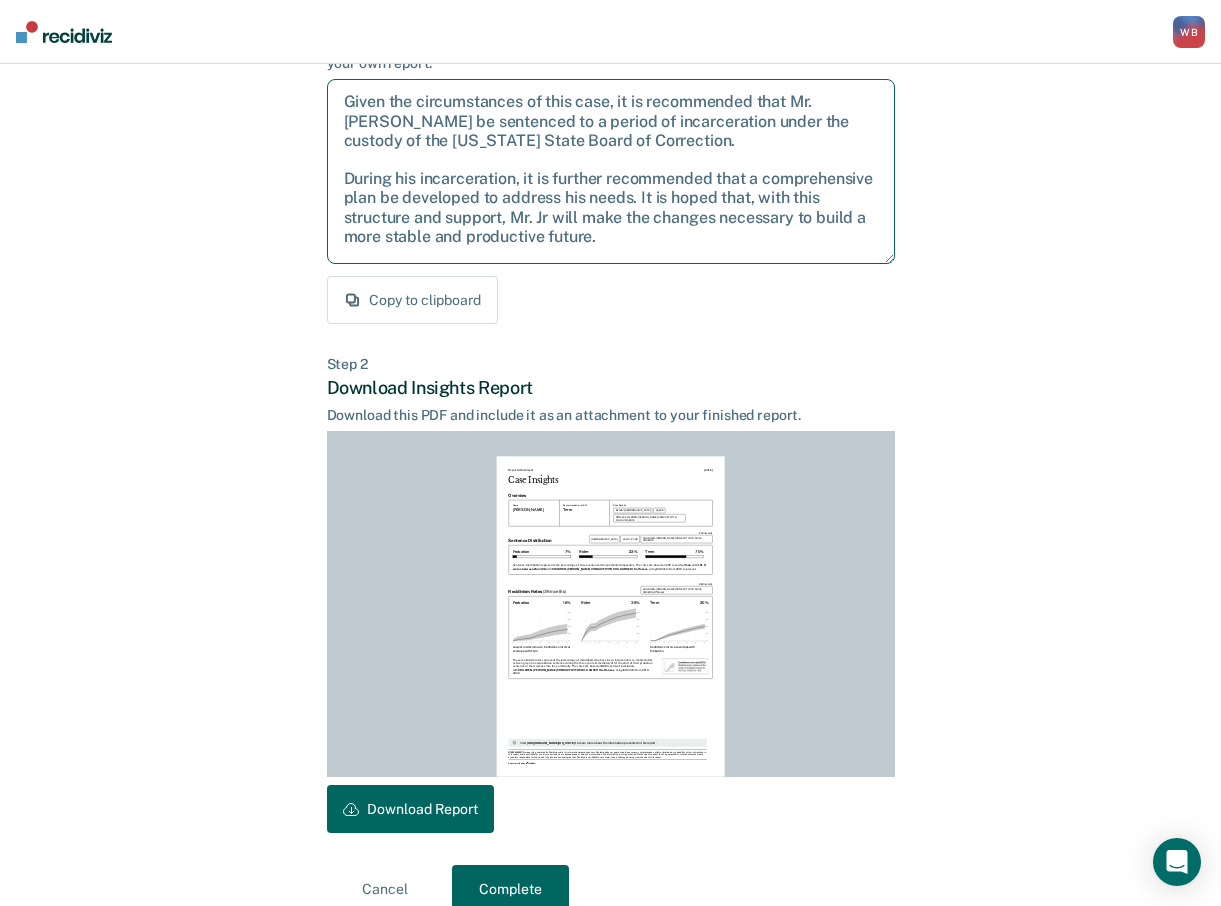 scroll, scrollTop: 234, scrollLeft: 0, axis: vertical 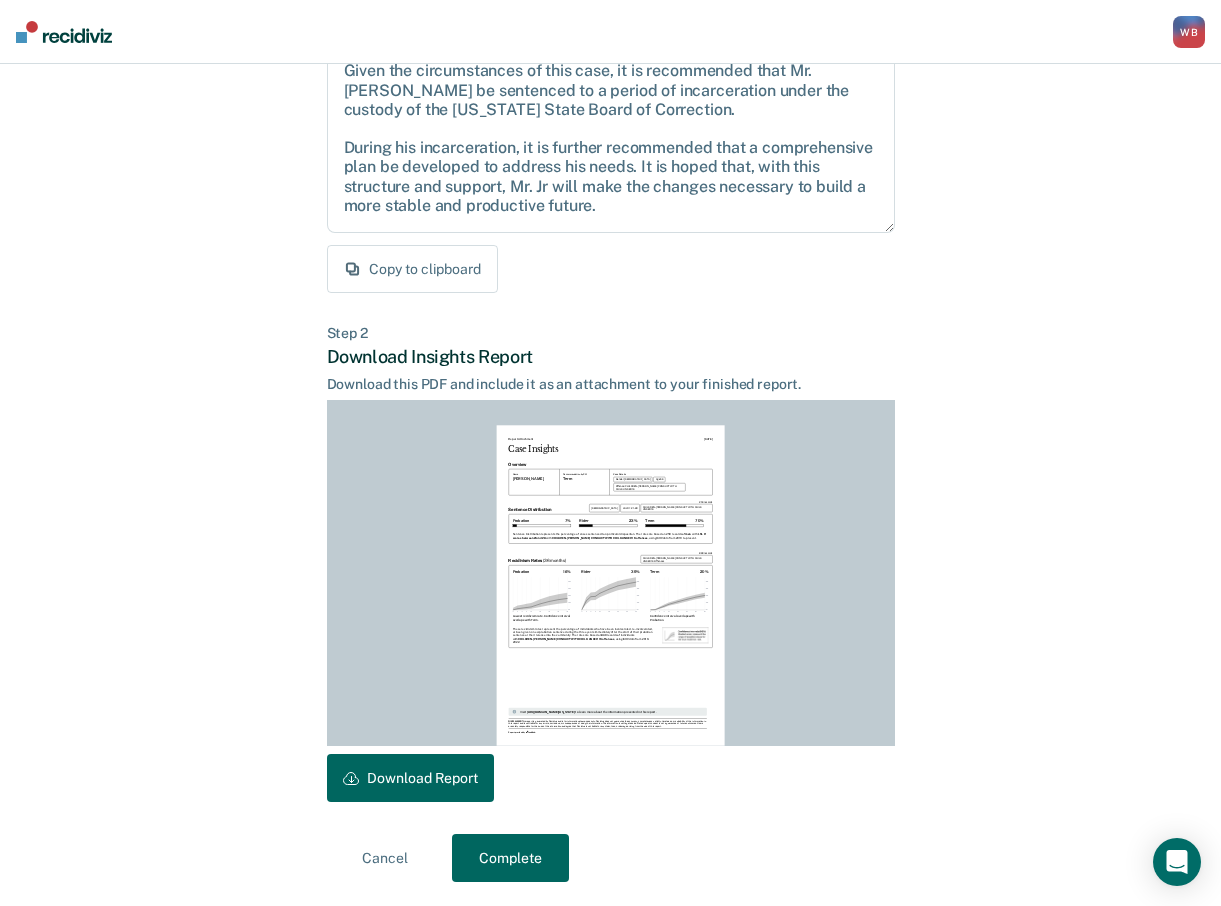 click on "Download Report" at bounding box center (410, 778) 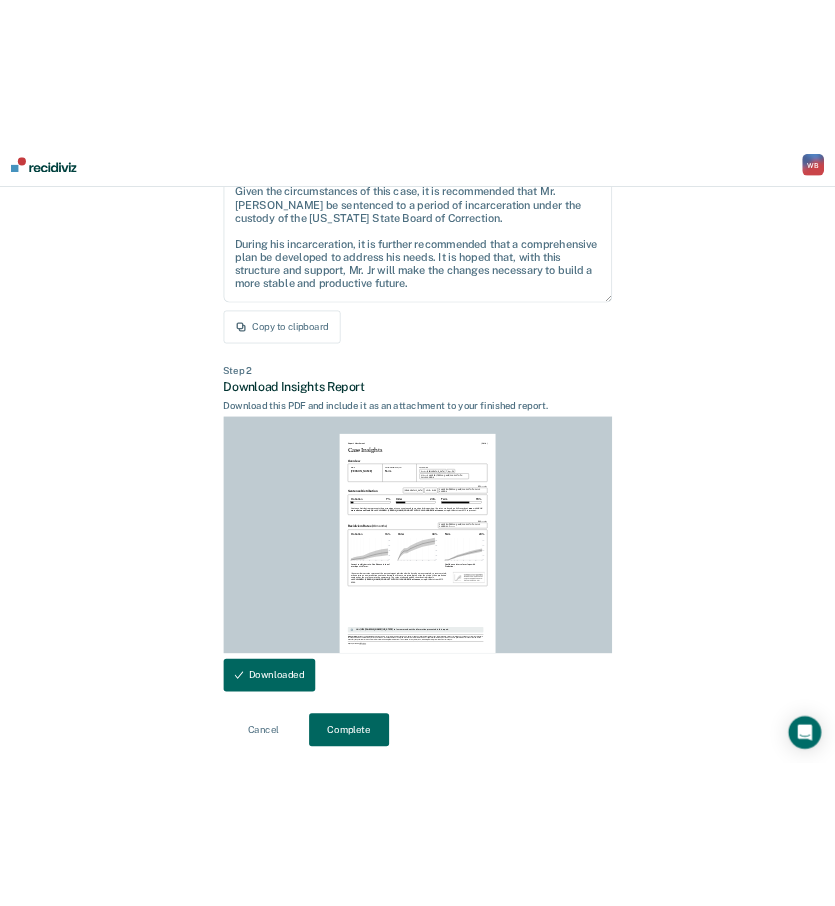scroll, scrollTop: 0, scrollLeft: 0, axis: both 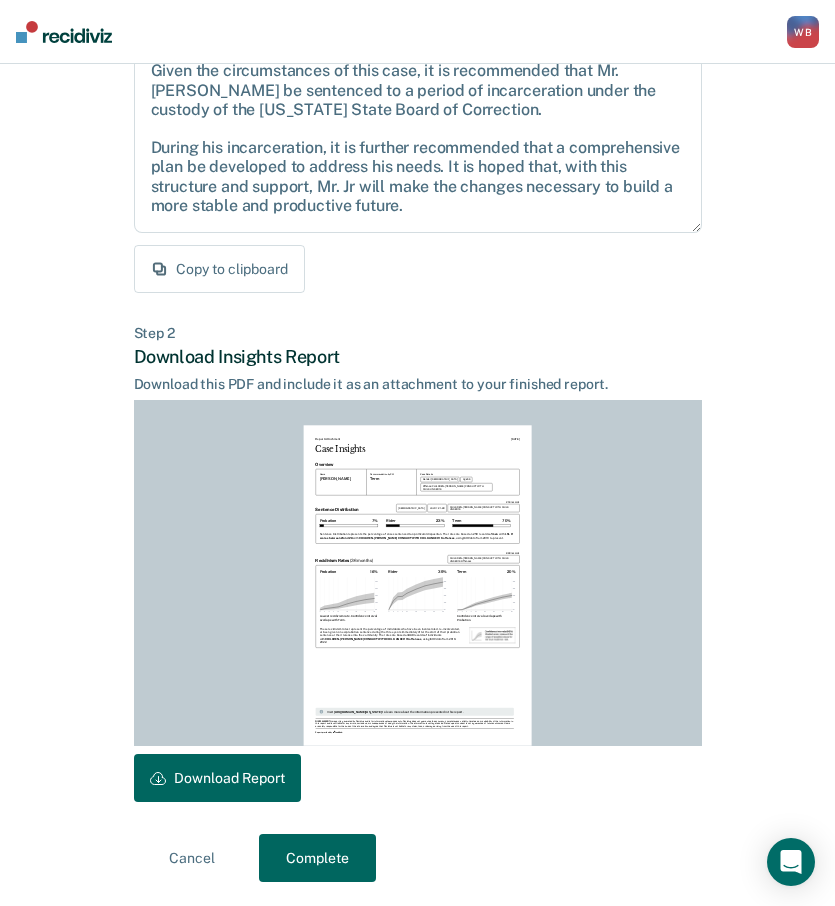 click on "Complete" at bounding box center (317, 858) 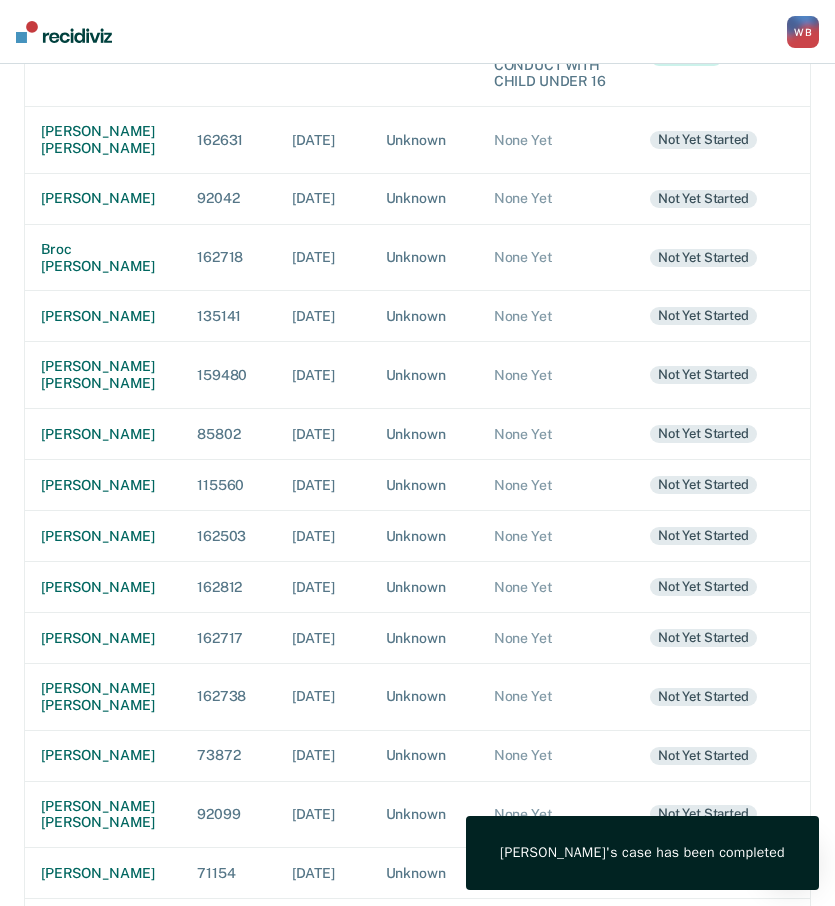 scroll, scrollTop: 0, scrollLeft: 0, axis: both 